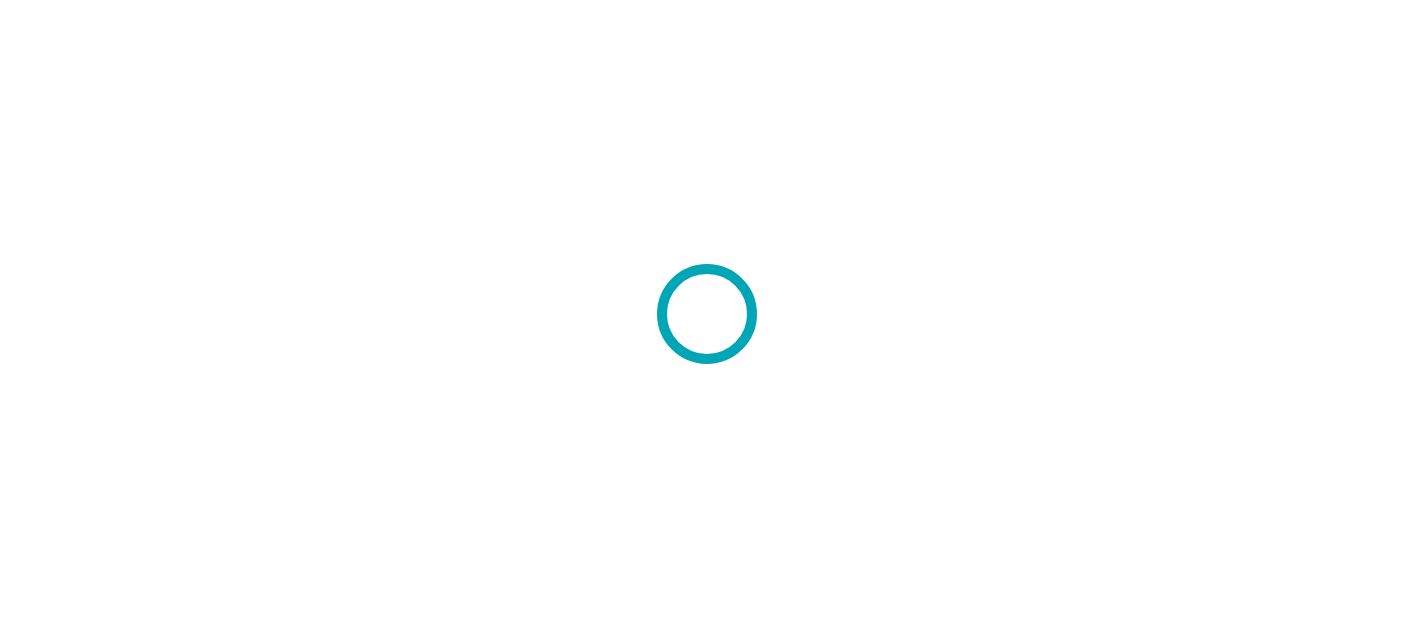 scroll, scrollTop: 0, scrollLeft: 0, axis: both 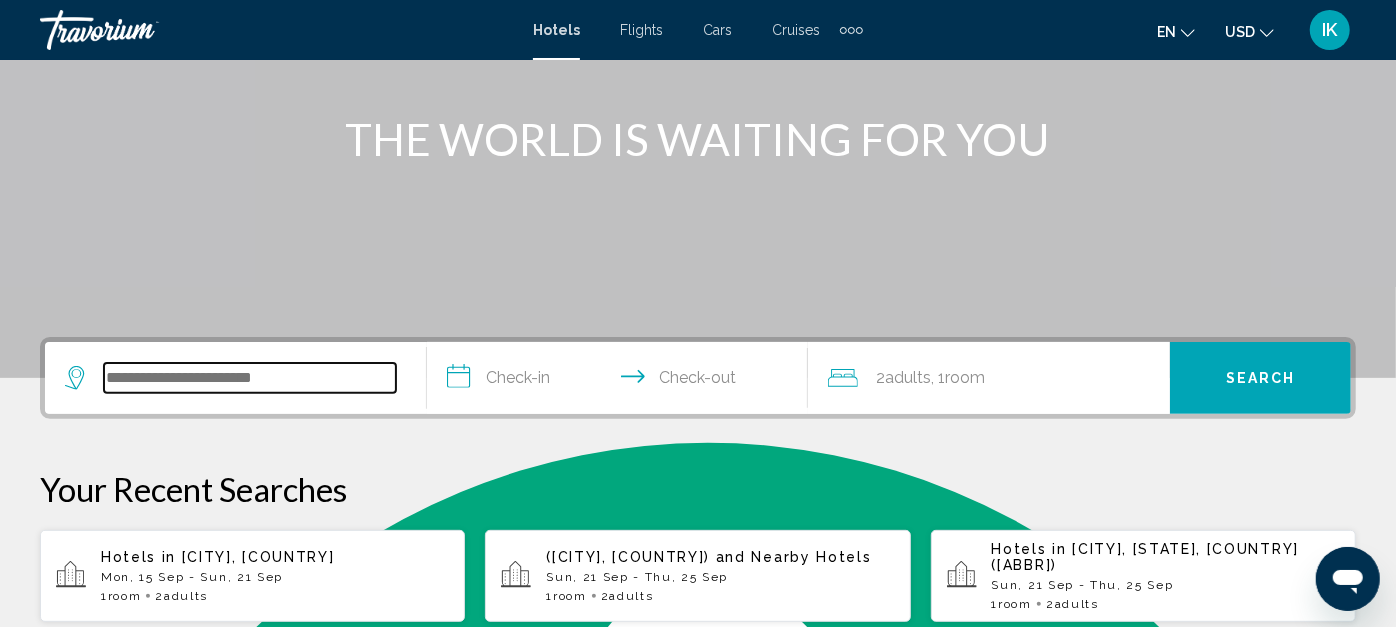 click at bounding box center (250, 378) 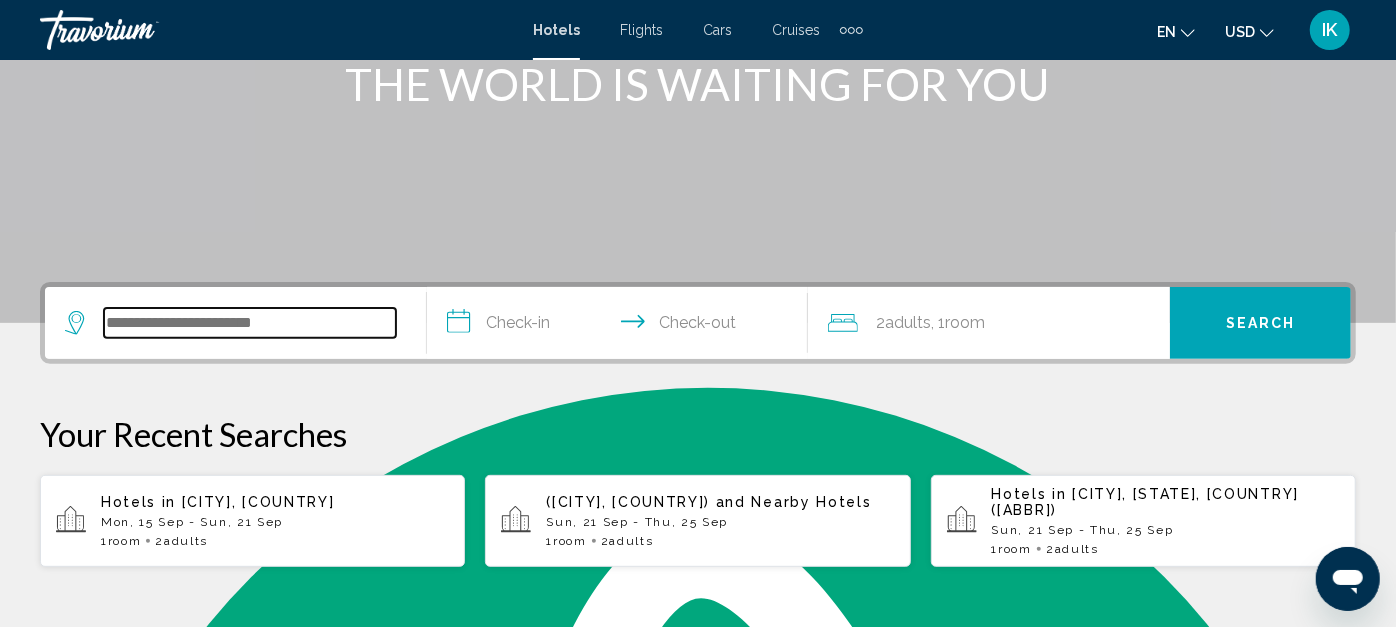 scroll, scrollTop: 493, scrollLeft: 0, axis: vertical 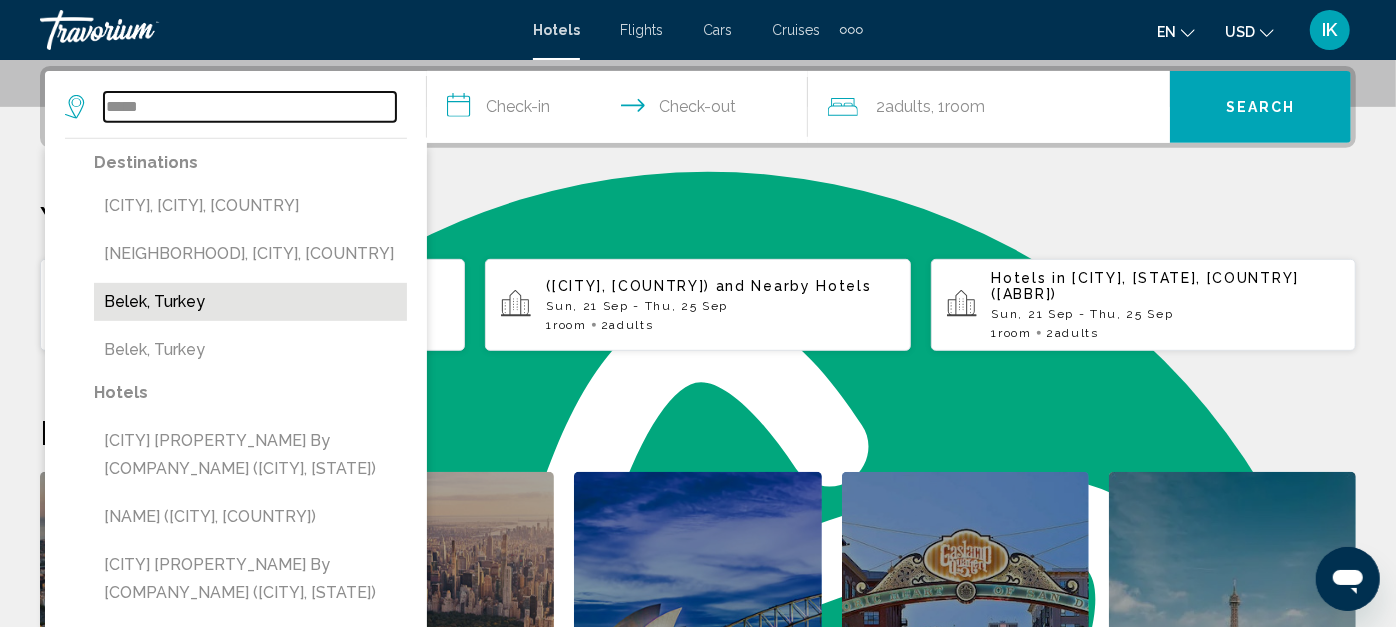 type on "*****" 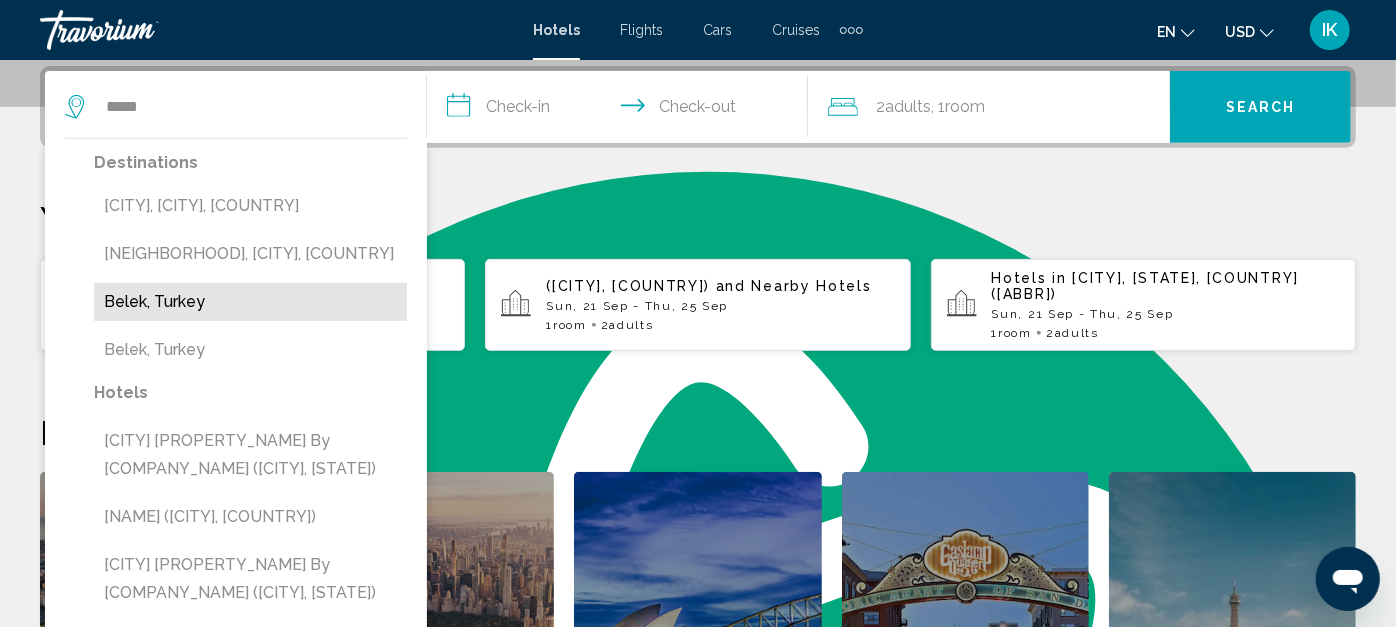 click on "Belek, Turkey" at bounding box center [250, 302] 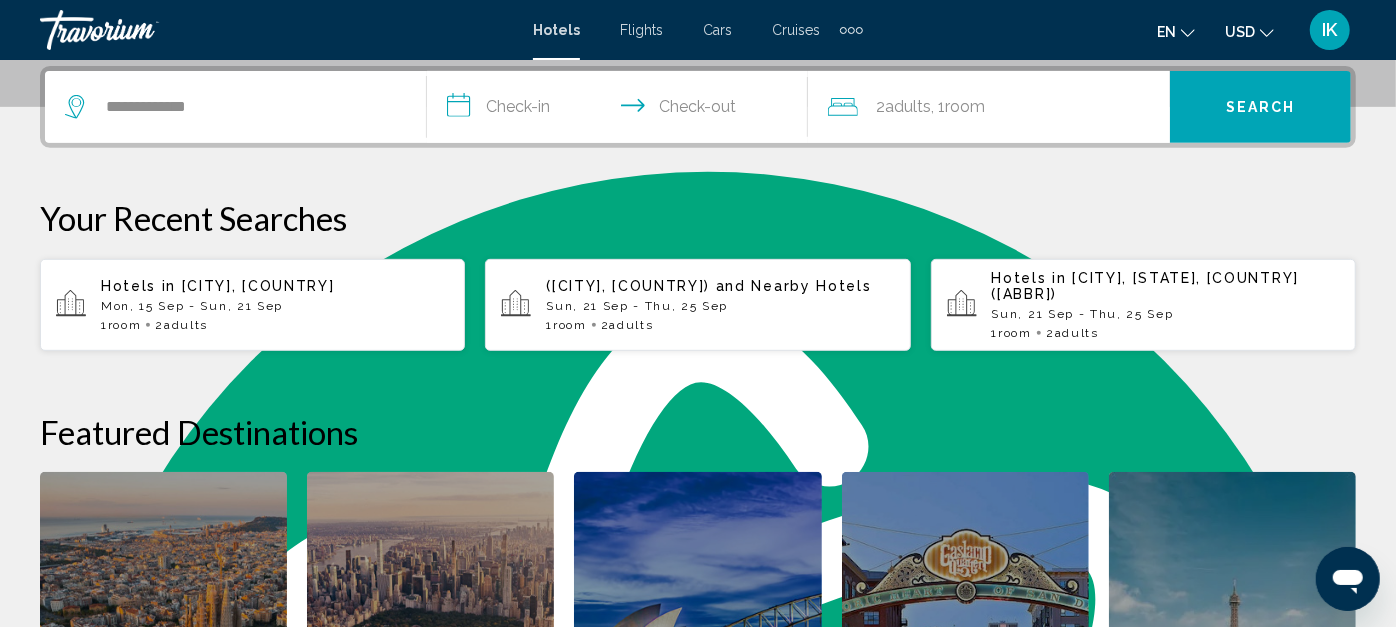 click on "**********" at bounding box center [622, 110] 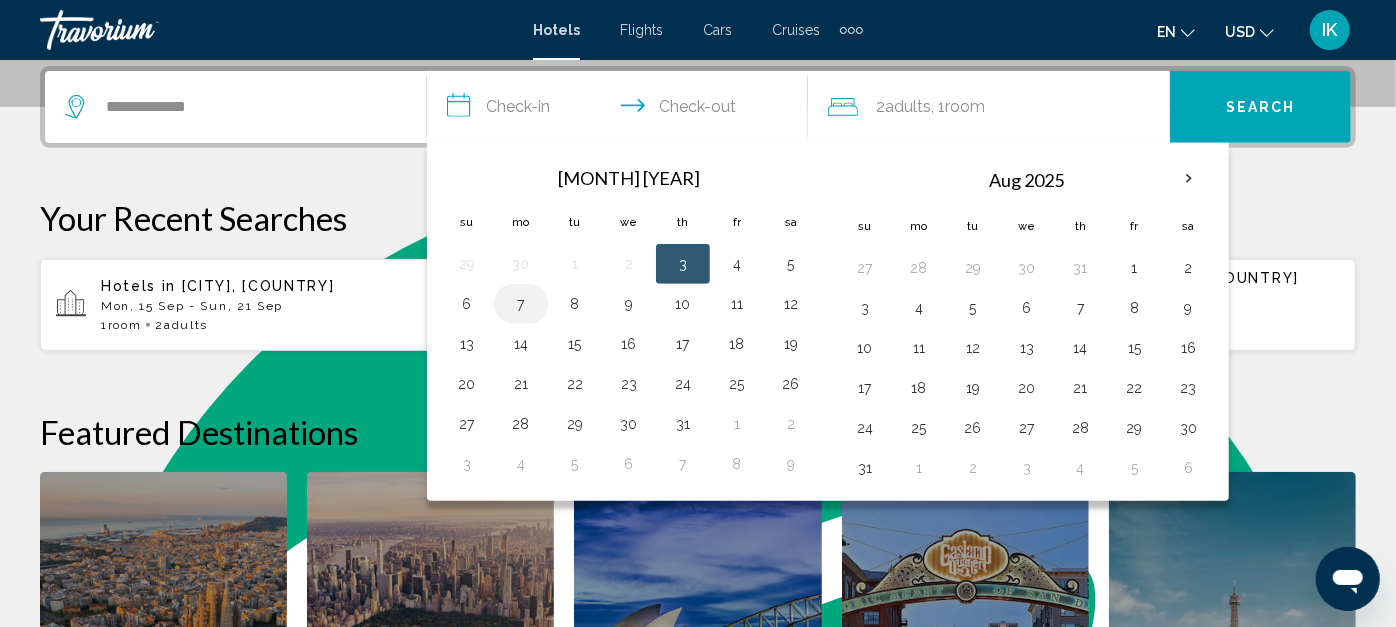click on "7" at bounding box center [521, 304] 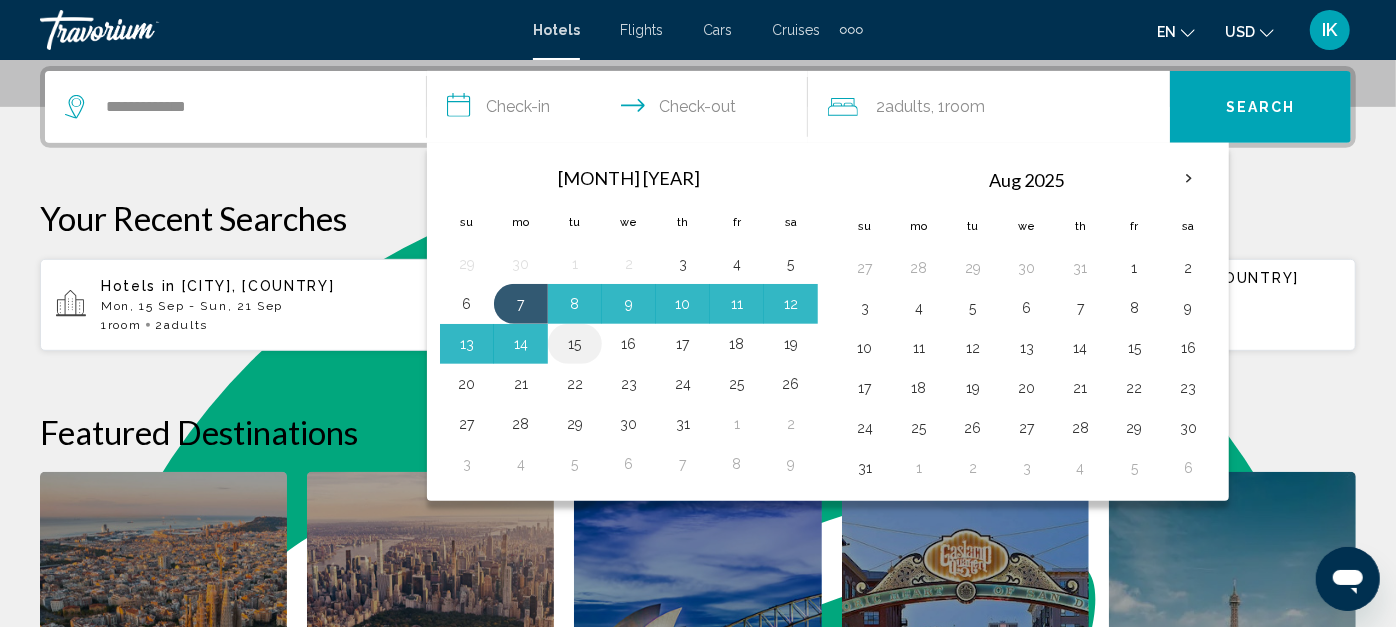click on "15" at bounding box center [575, 344] 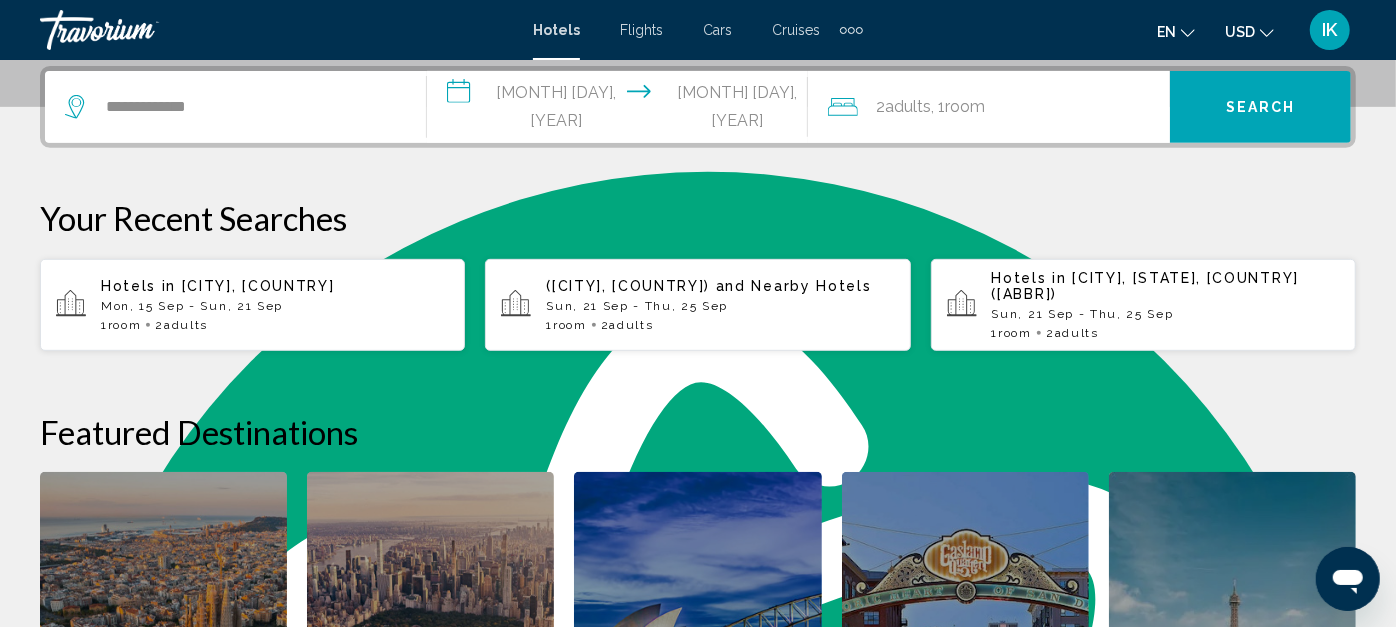click on "Adults" at bounding box center (908, 106) 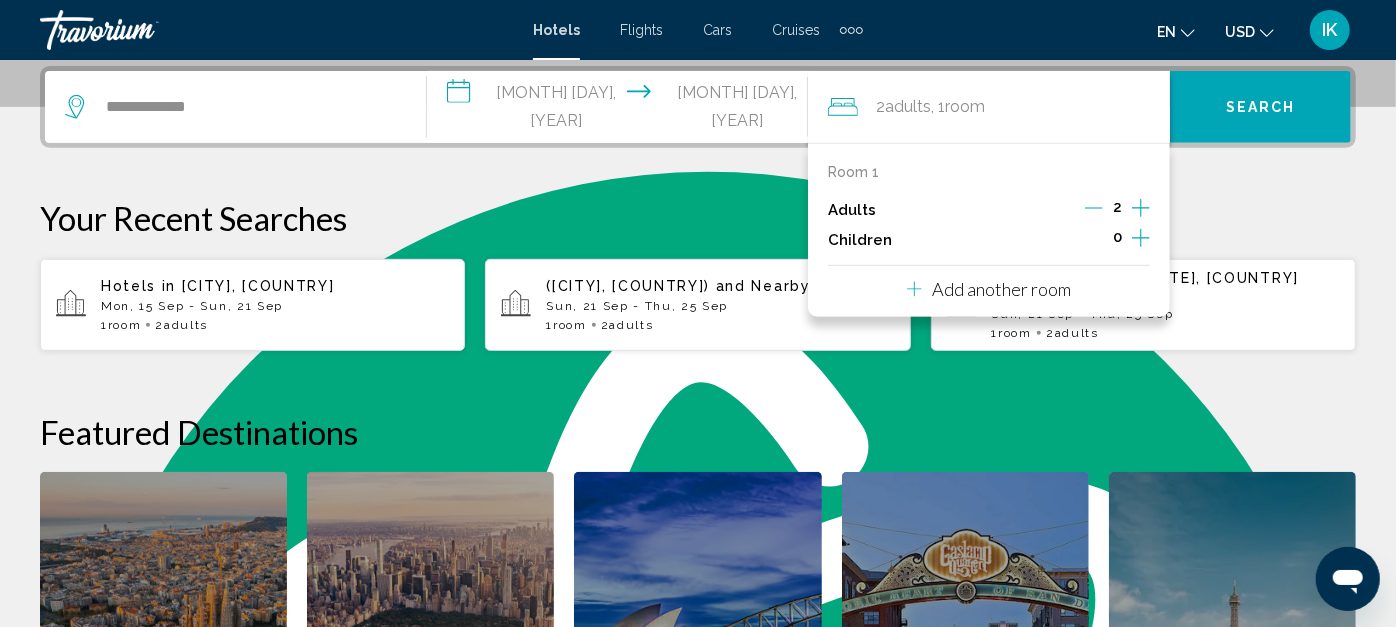 click at bounding box center [1141, 238] 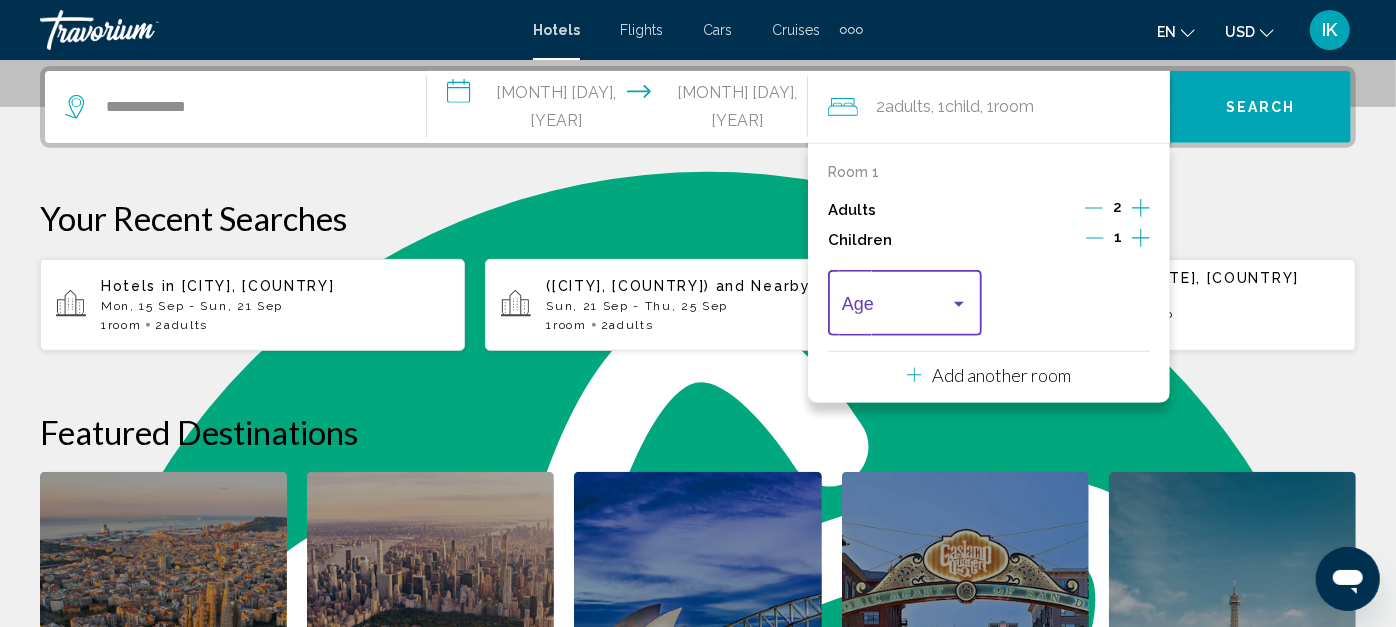click at bounding box center (896, 308) 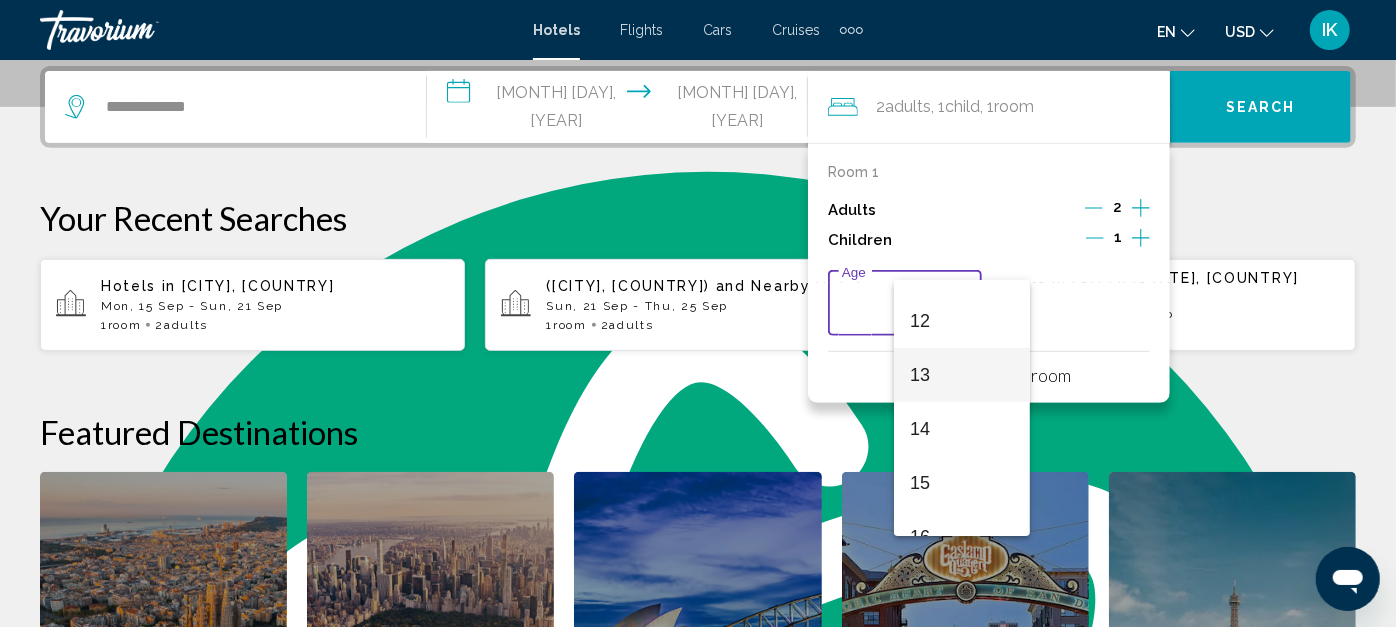 scroll, scrollTop: 666, scrollLeft: 0, axis: vertical 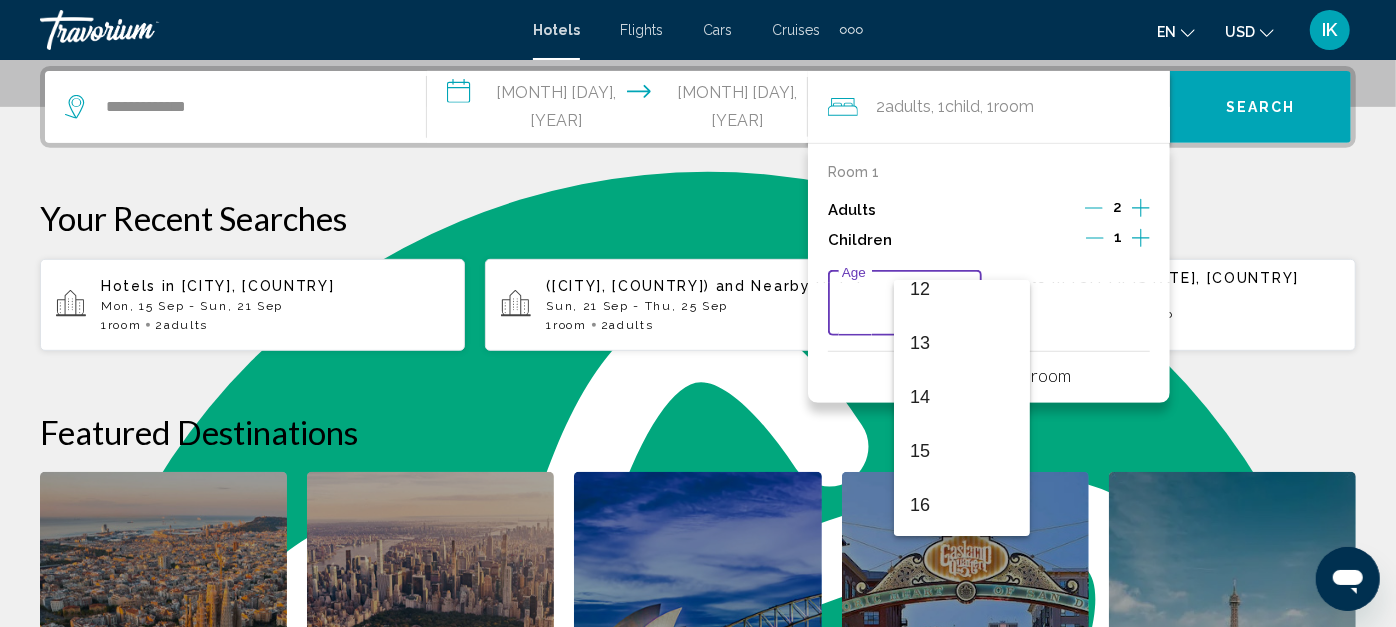 click at bounding box center [698, 313] 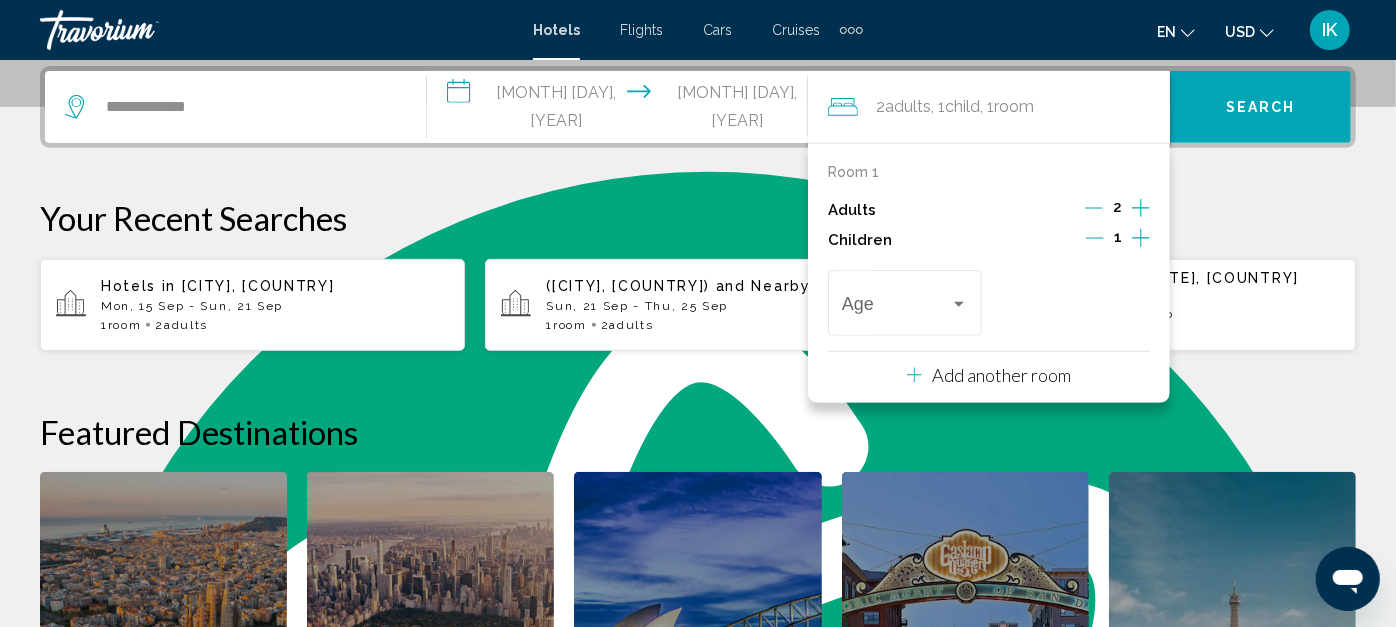 click on "Room 1 Adults
2
Children
1
Age
Add another room" at bounding box center [989, 273] 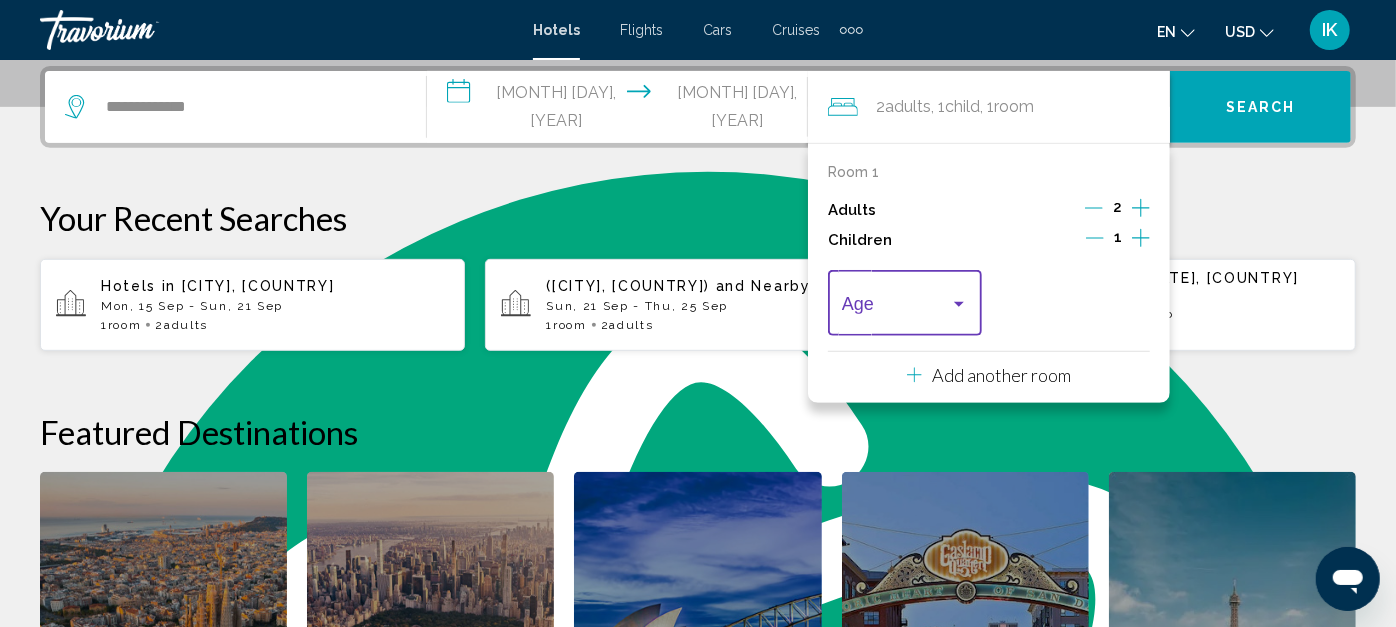 click at bounding box center [896, 308] 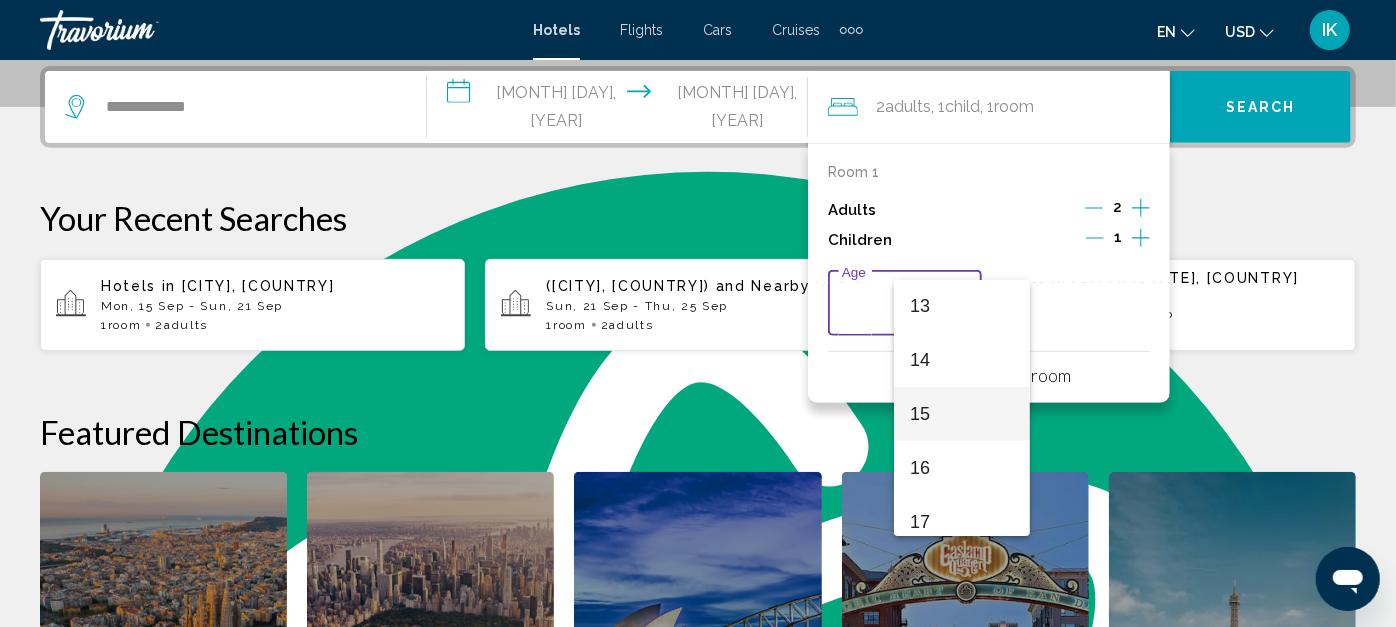 scroll, scrollTop: 715, scrollLeft: 0, axis: vertical 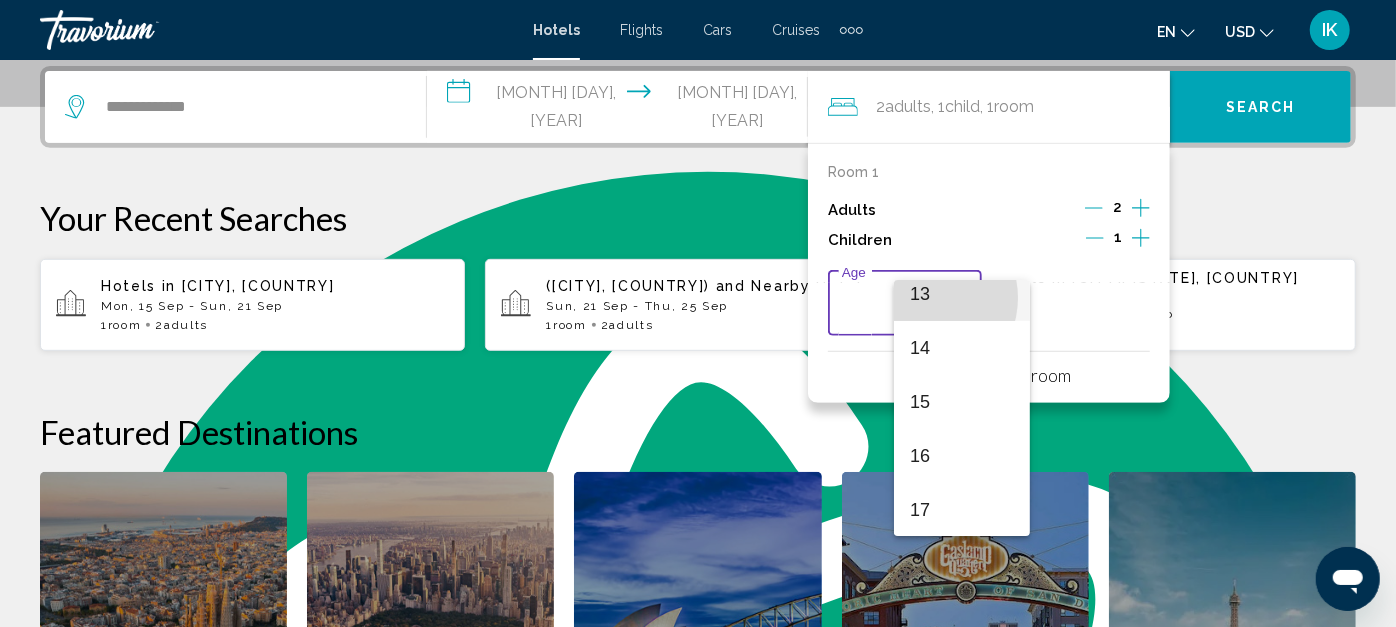 click on "13" at bounding box center [962, 294] 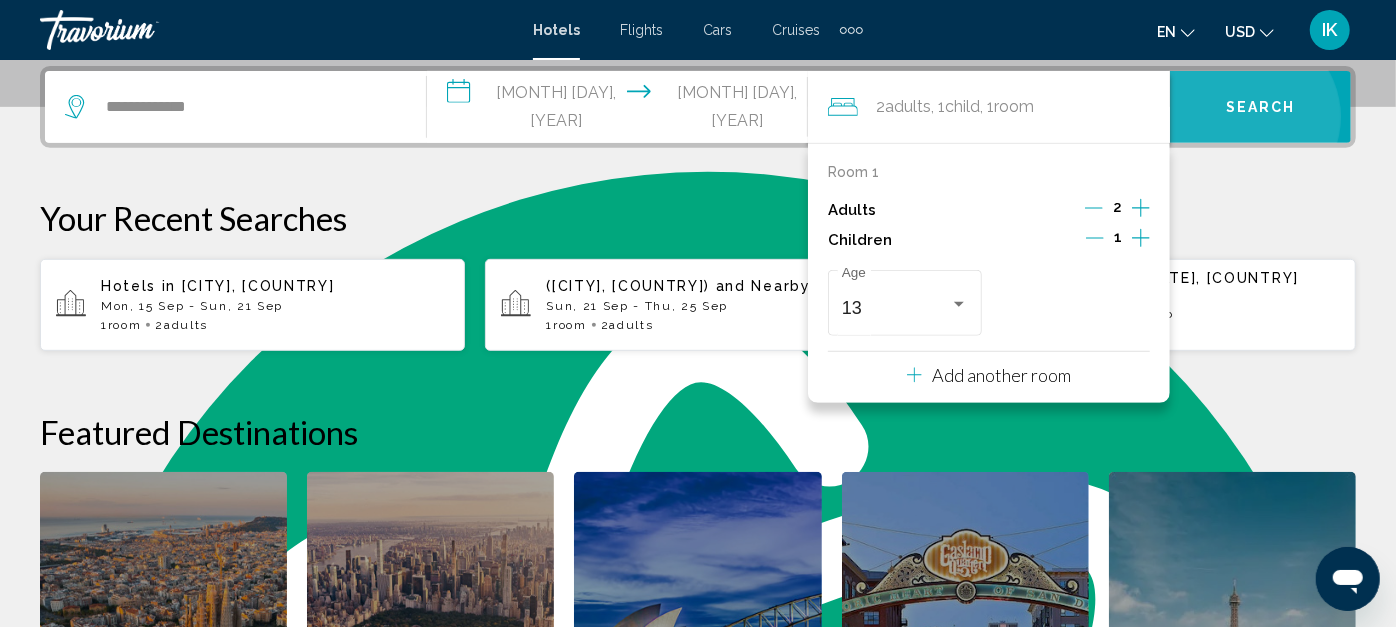 click on "Search" at bounding box center [1260, 107] 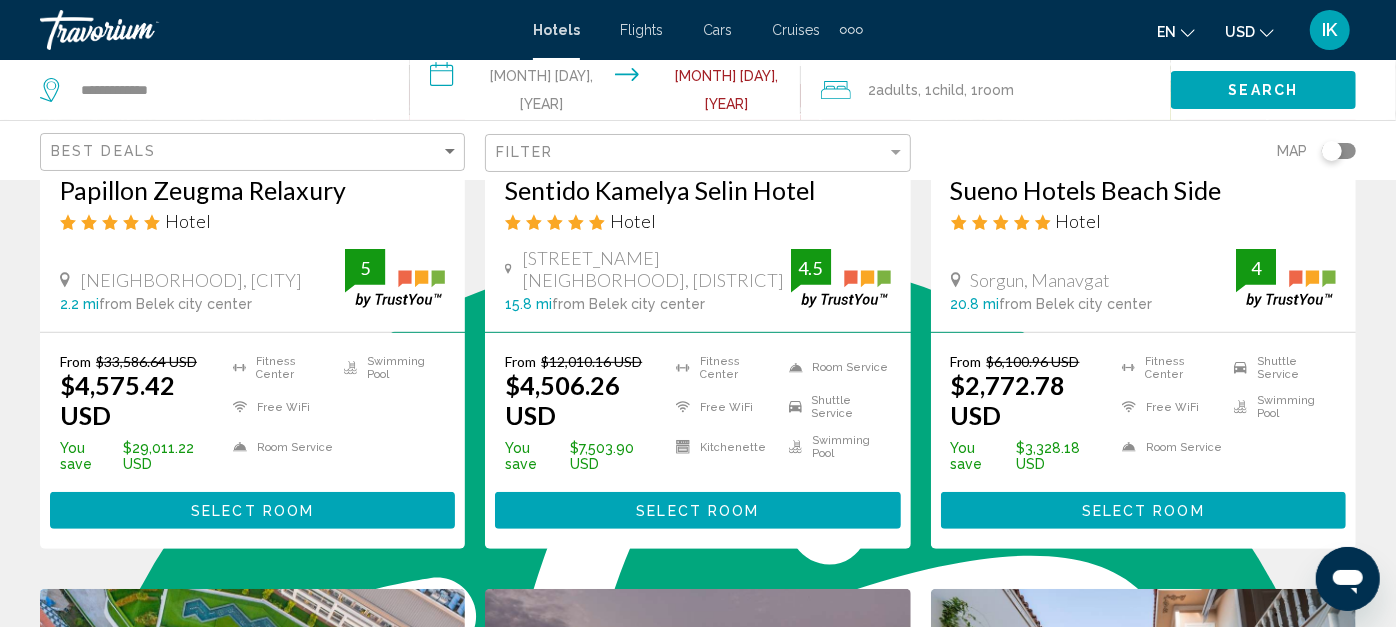 scroll, scrollTop: 333, scrollLeft: 0, axis: vertical 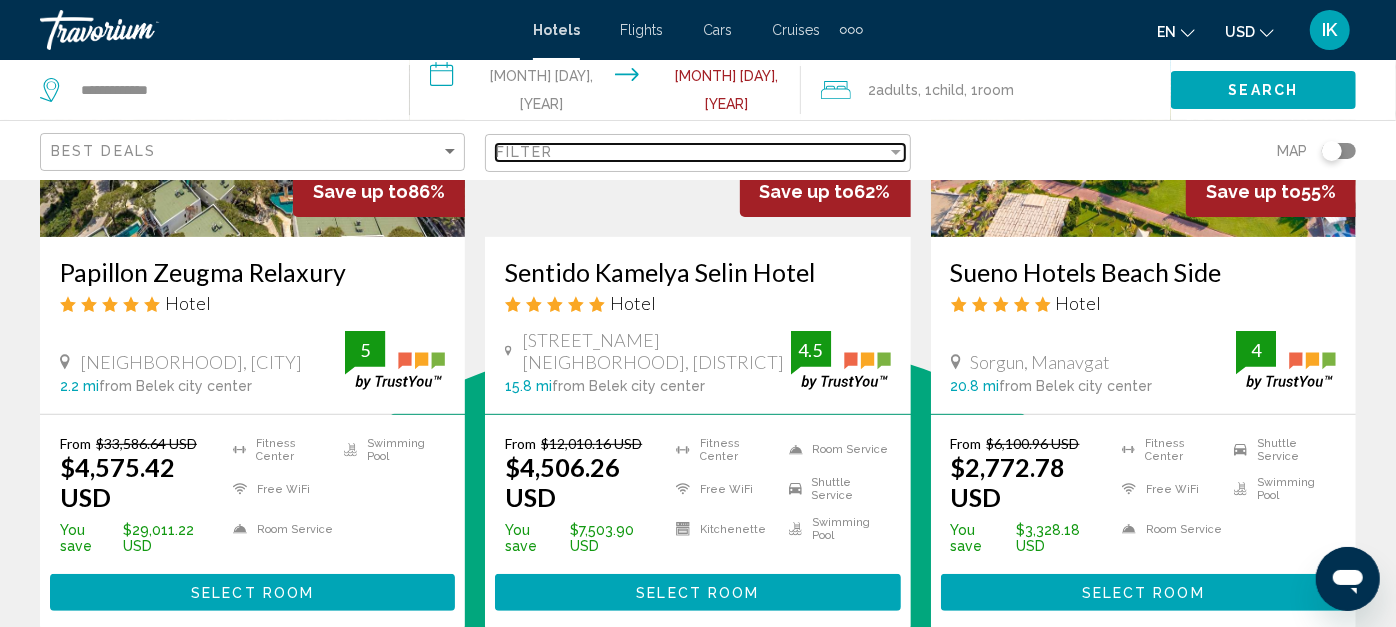click on "Filter" at bounding box center (524, 152) 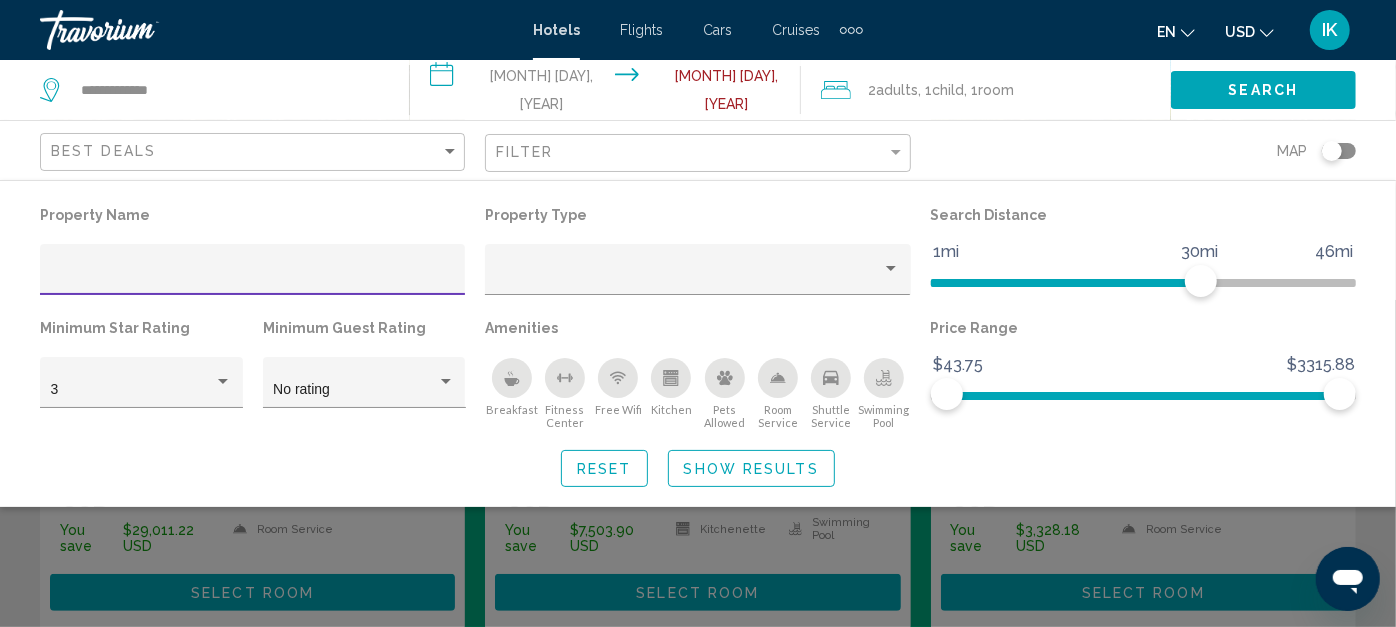 click at bounding box center (253, 277) 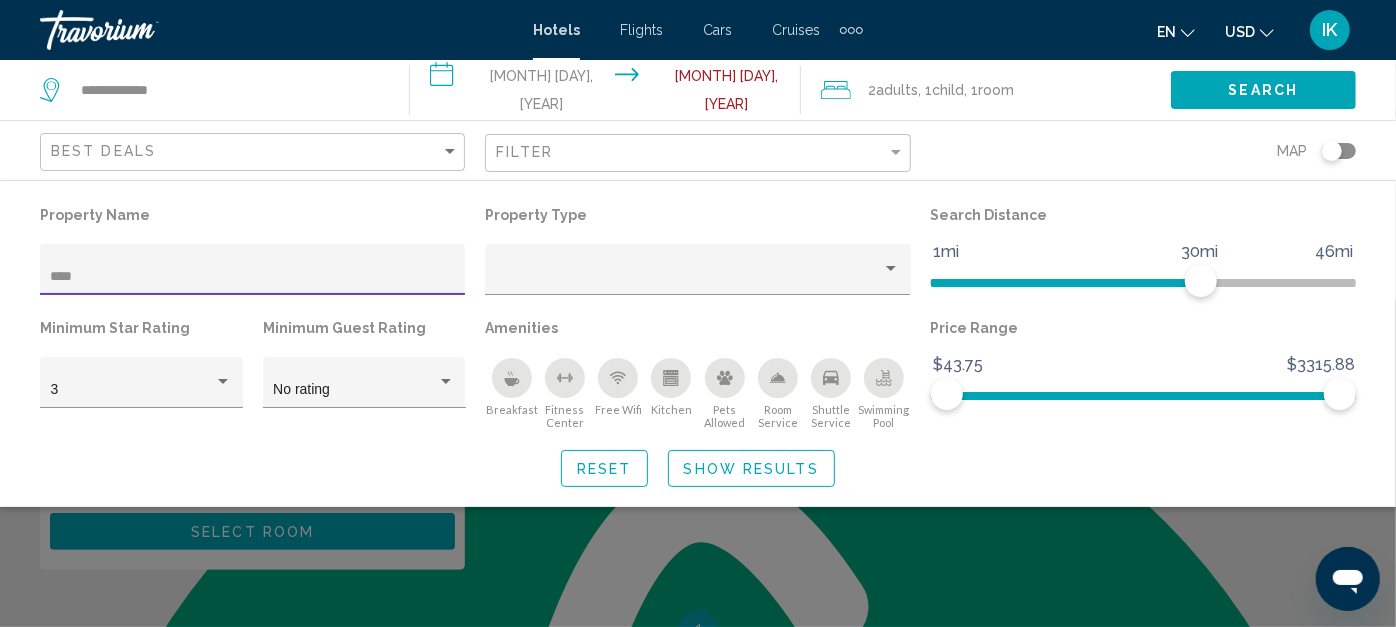 scroll, scrollTop: 0, scrollLeft: 0, axis: both 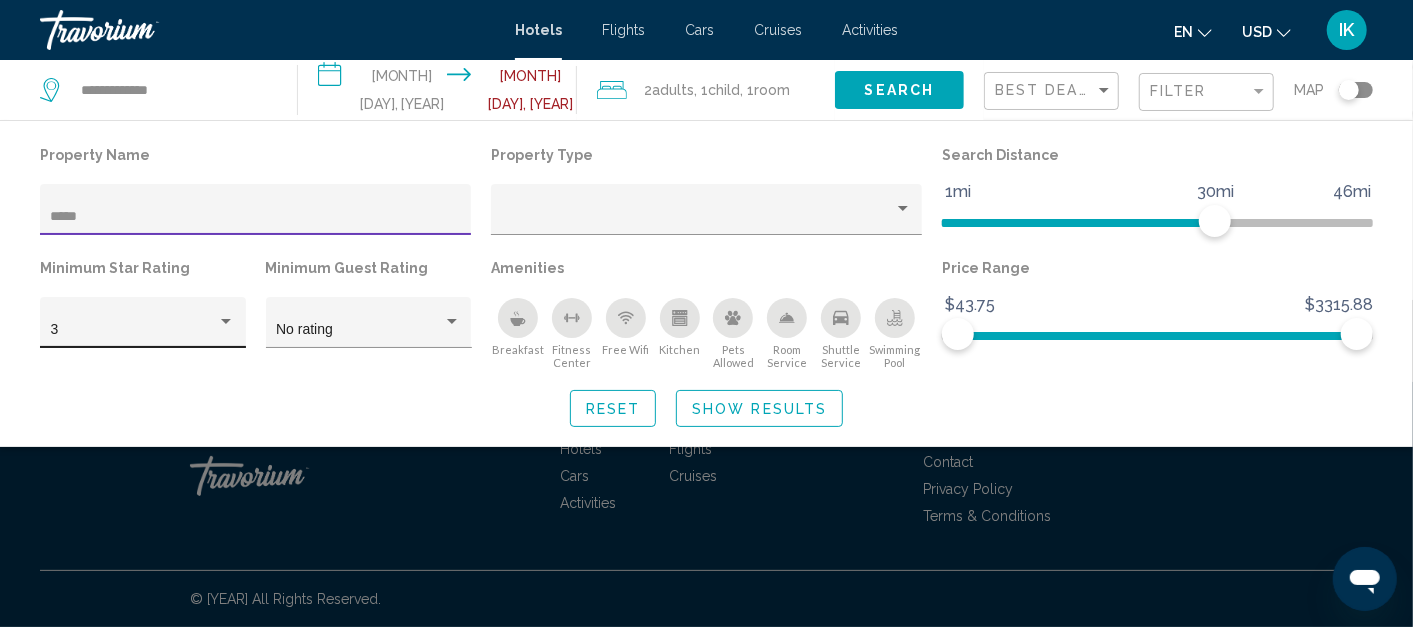 type on "*****" 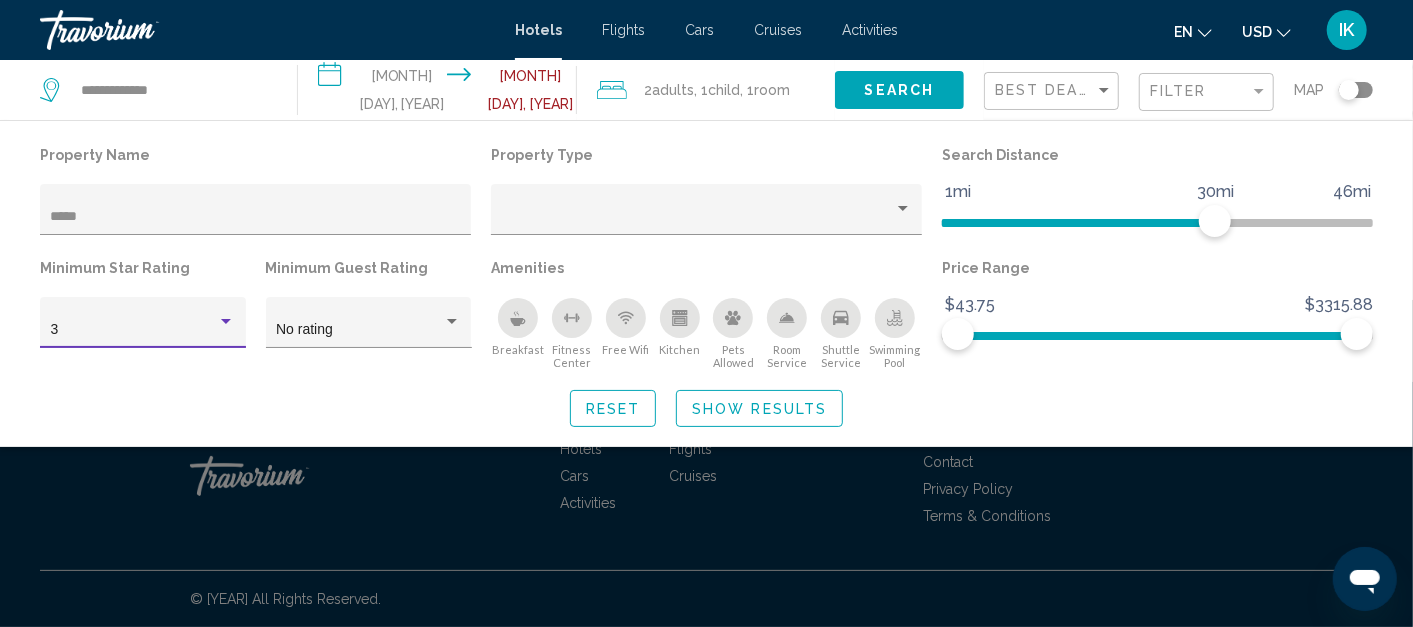 click at bounding box center [226, 322] 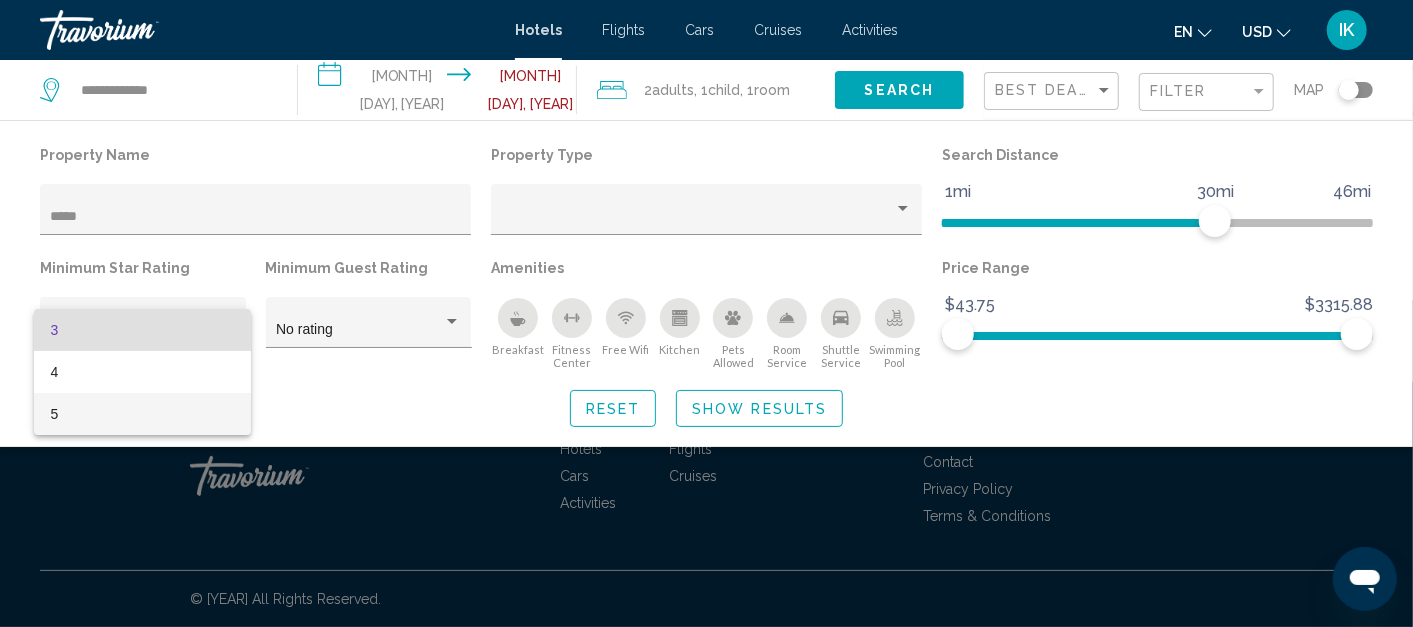 click on "5" at bounding box center (142, 414) 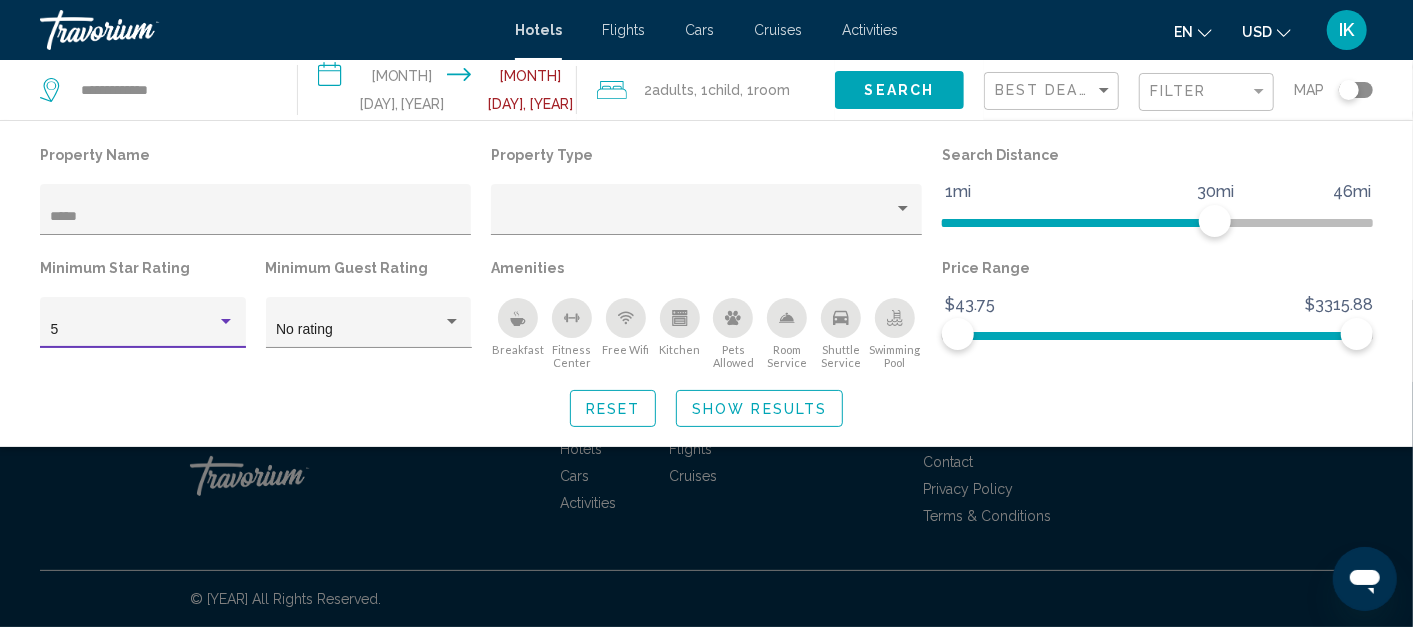 click on "Show Results" at bounding box center [759, 409] 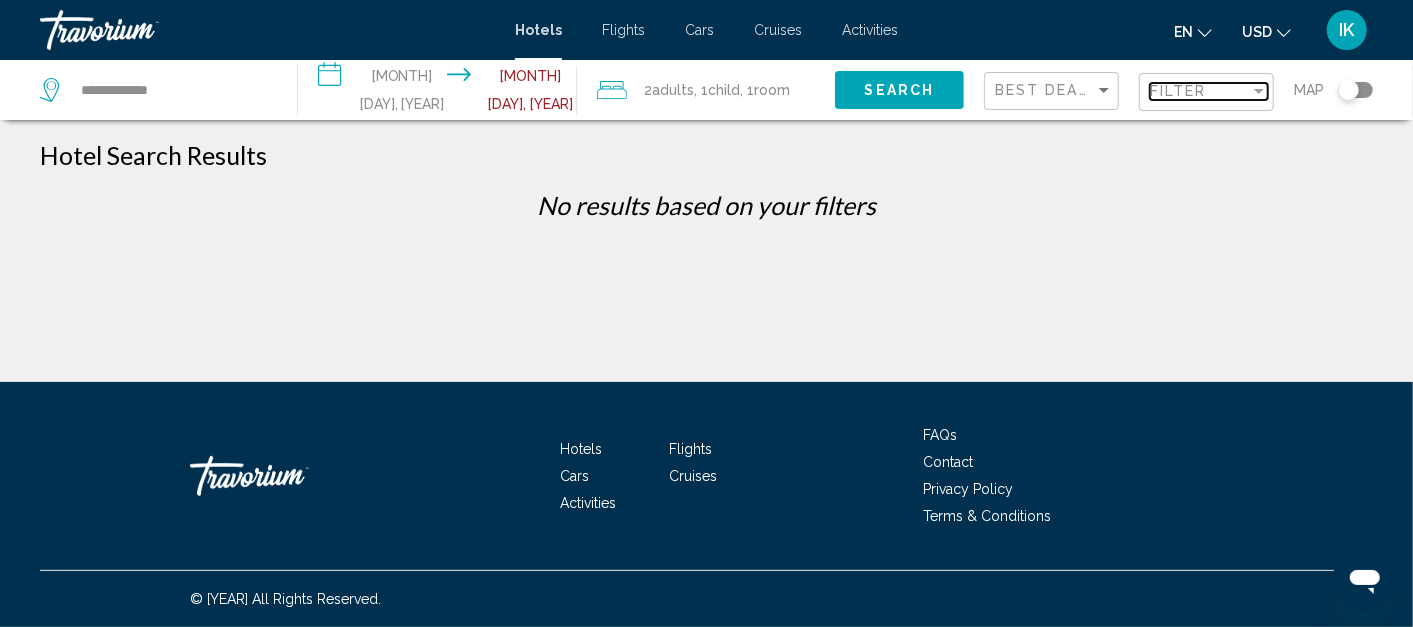 click on "Filter" at bounding box center (1178, 91) 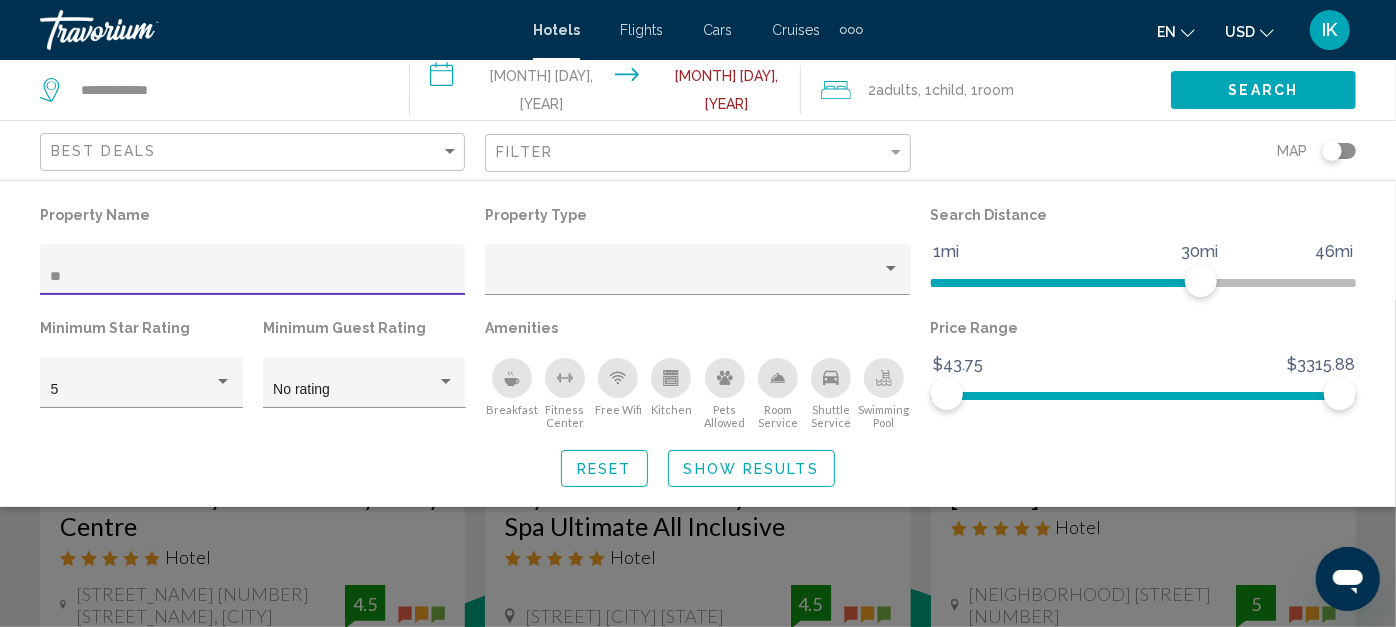 scroll, scrollTop: 0, scrollLeft: 0, axis: both 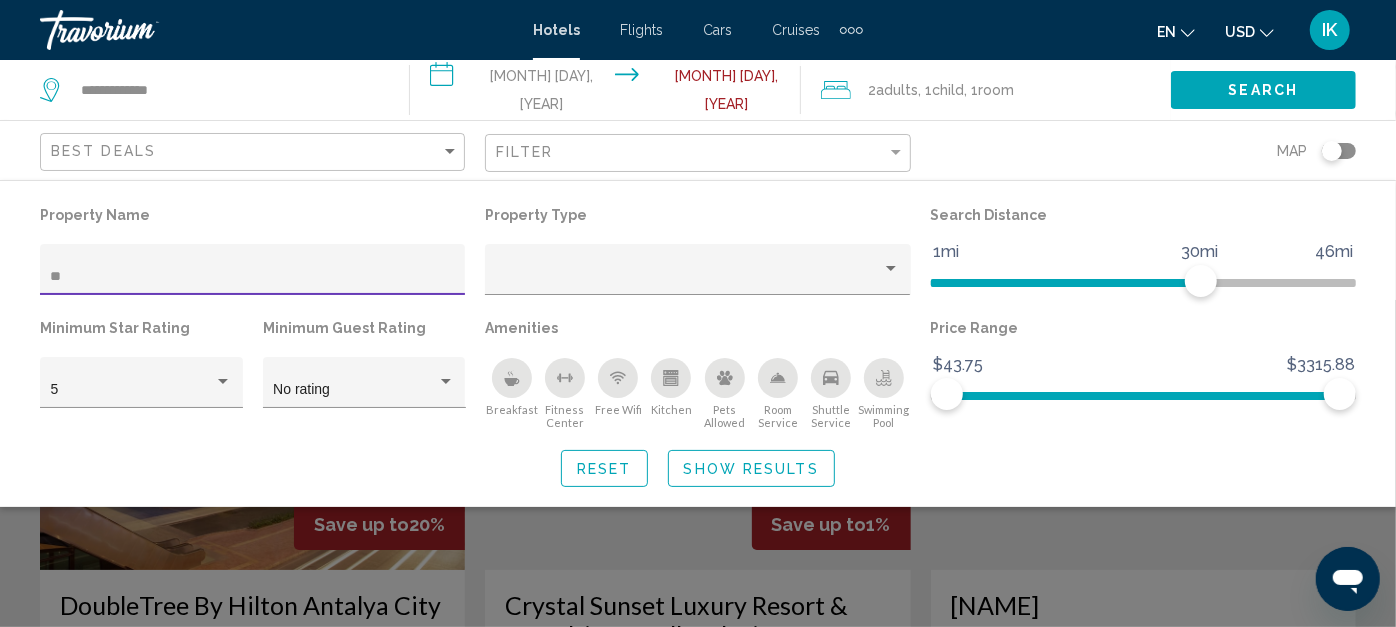 click on "**" at bounding box center [253, 277] 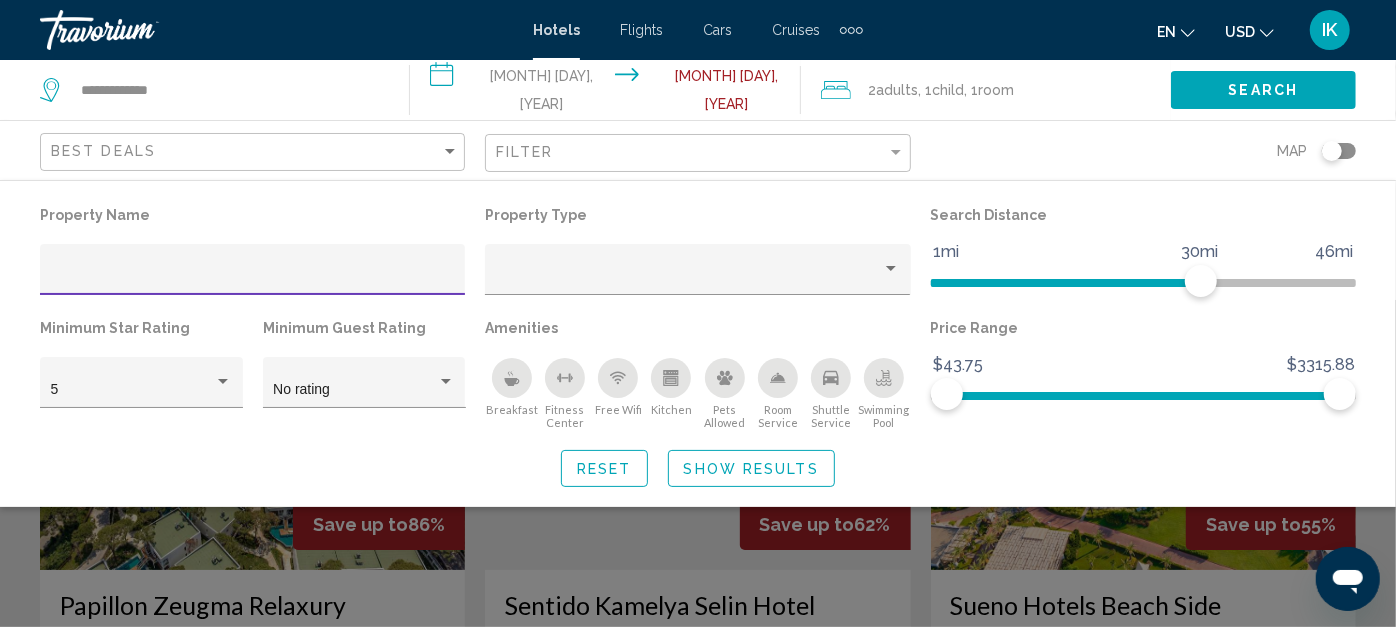 type 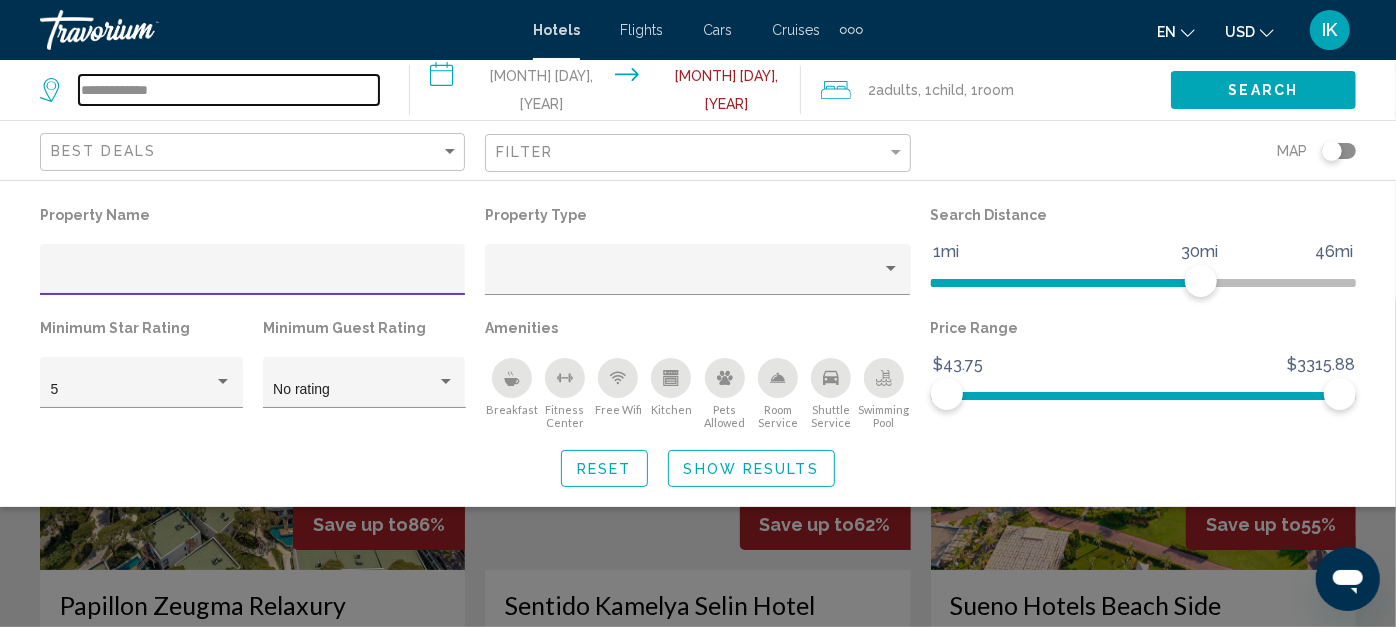 click on "**********" at bounding box center [229, 90] 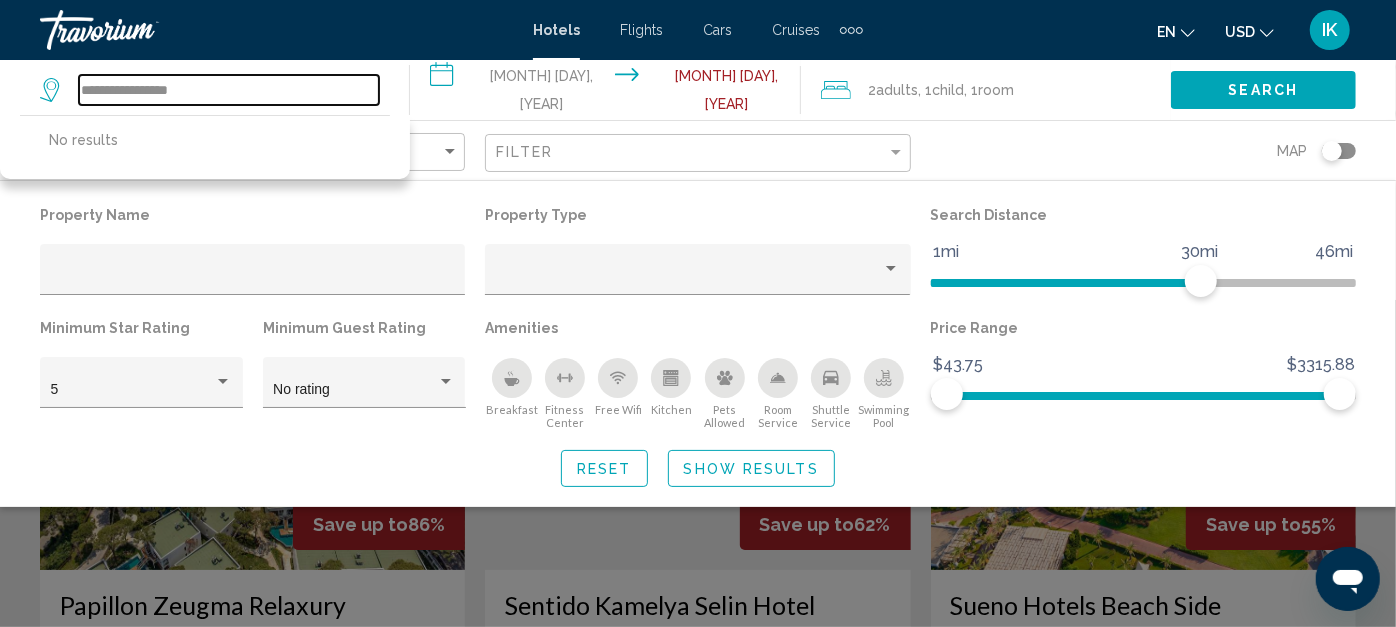 type on "**********" 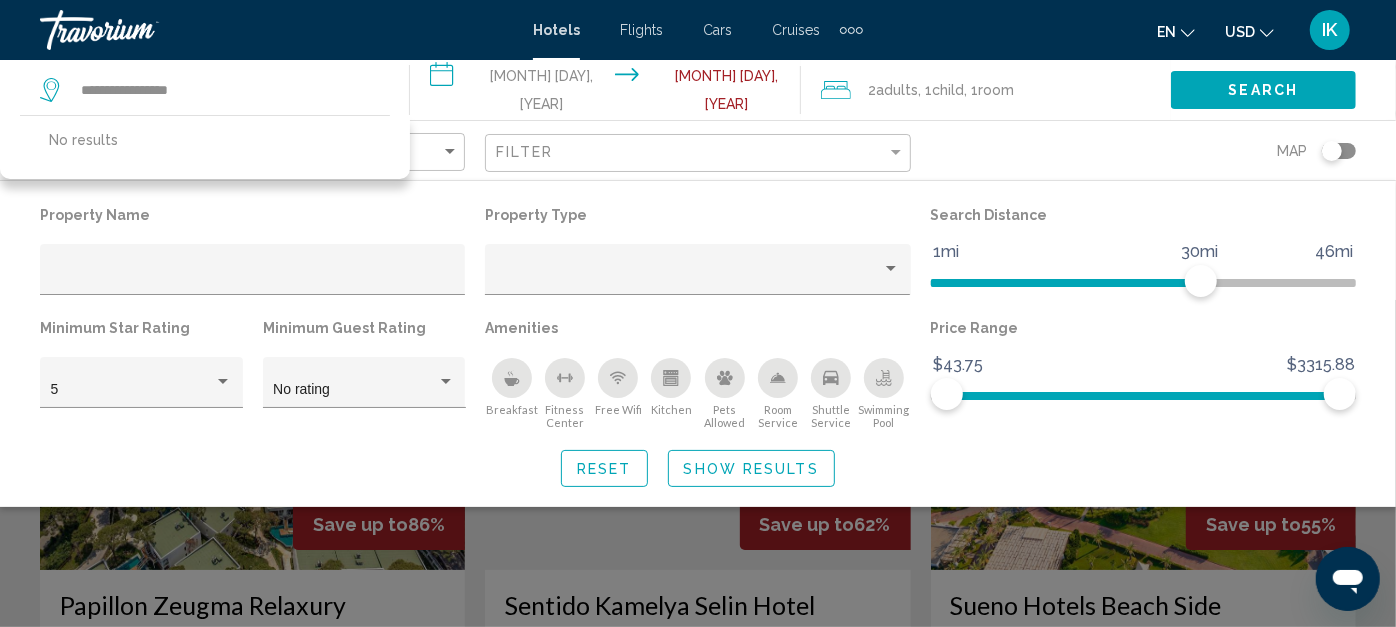 click on "Show Results" at bounding box center [751, 469] 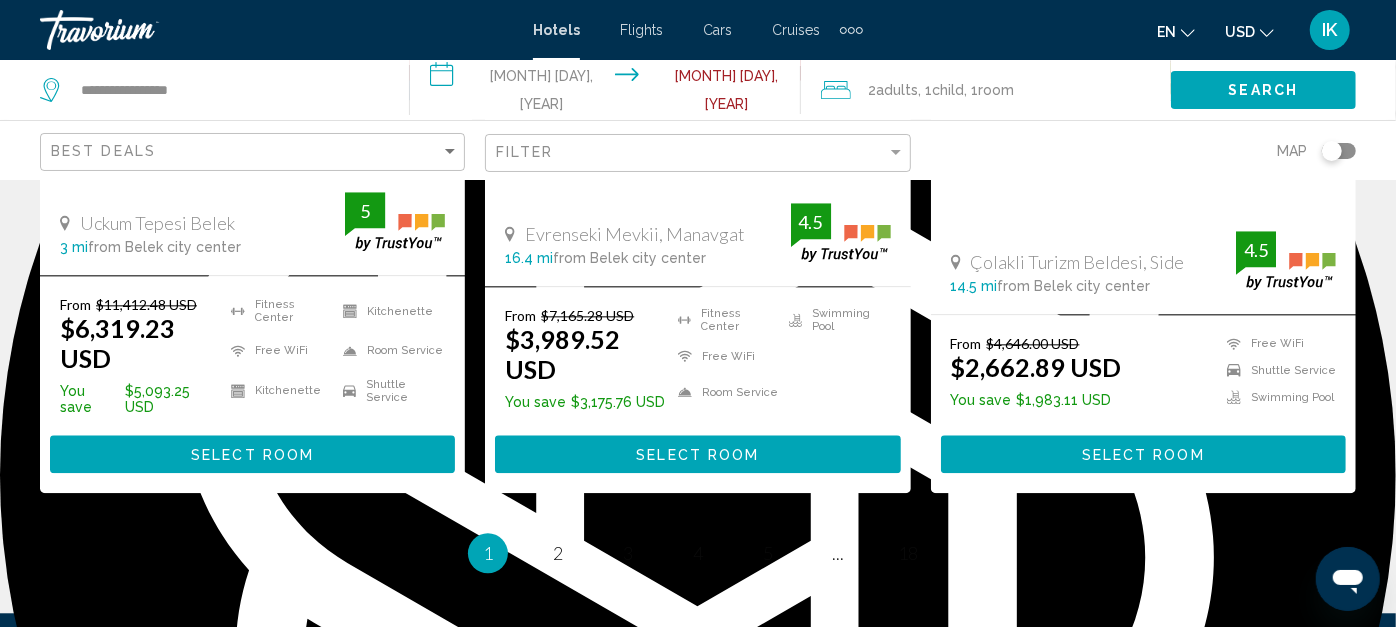 scroll, scrollTop: 2888, scrollLeft: 0, axis: vertical 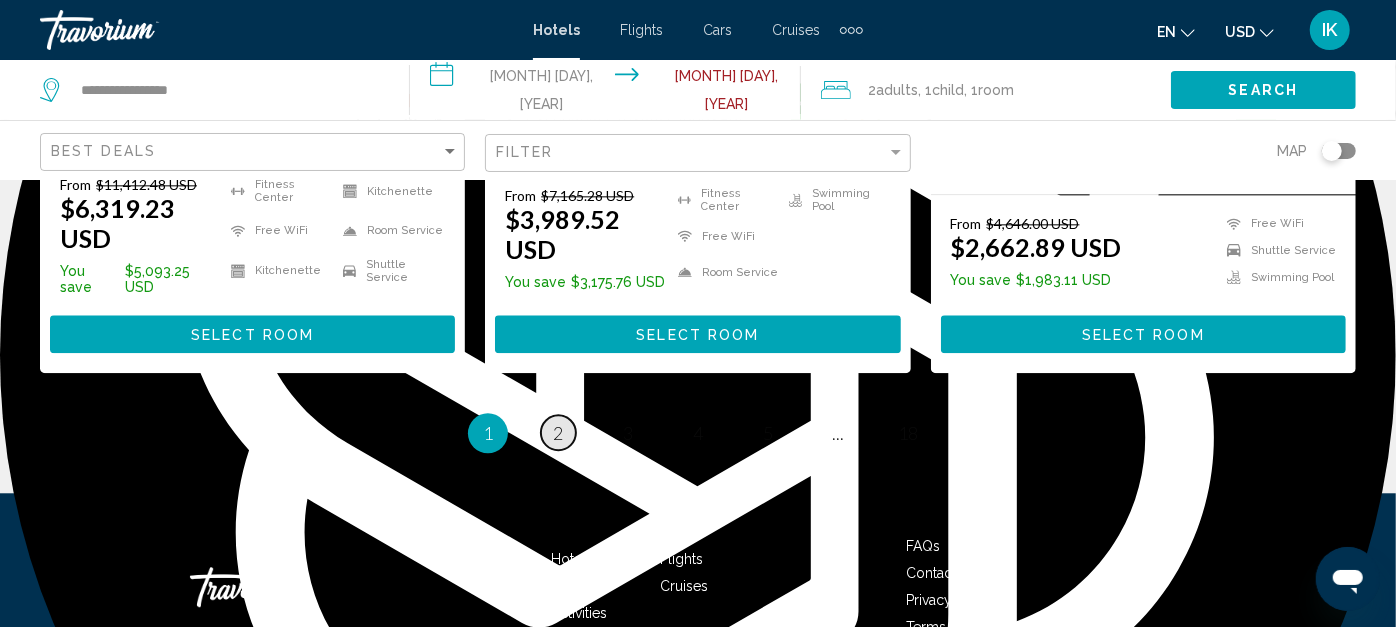 click on "2" at bounding box center (558, 433) 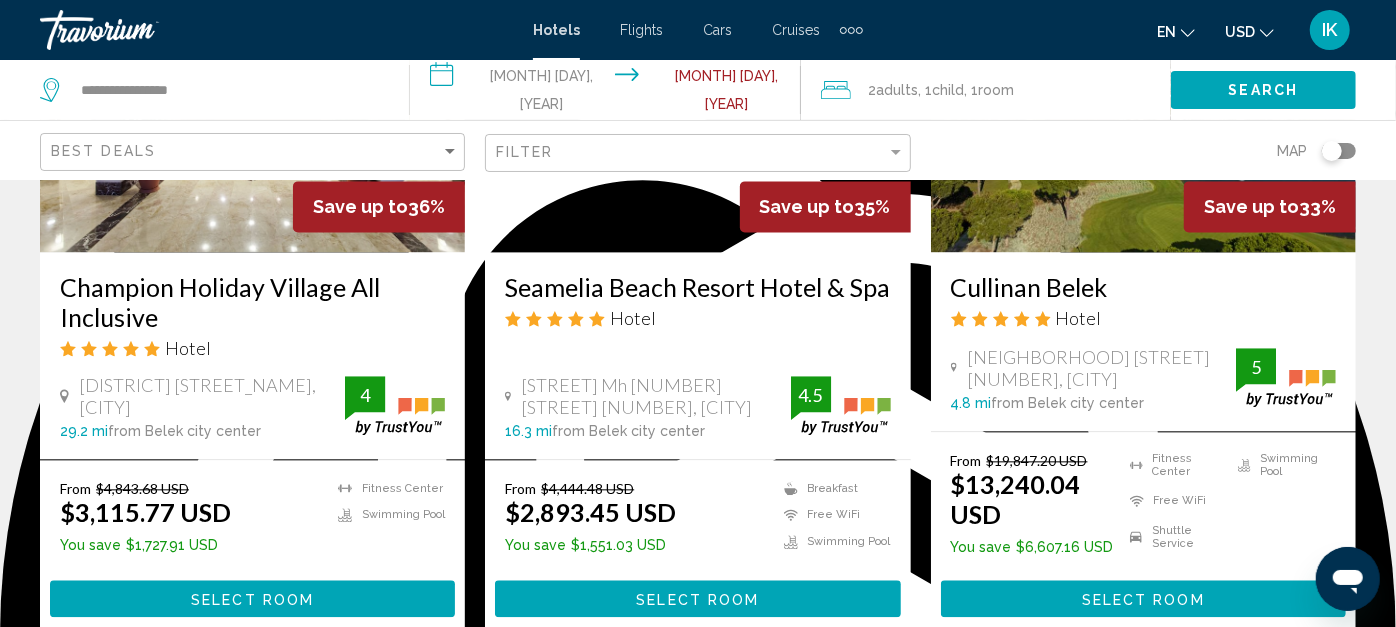 scroll, scrollTop: 2777, scrollLeft: 0, axis: vertical 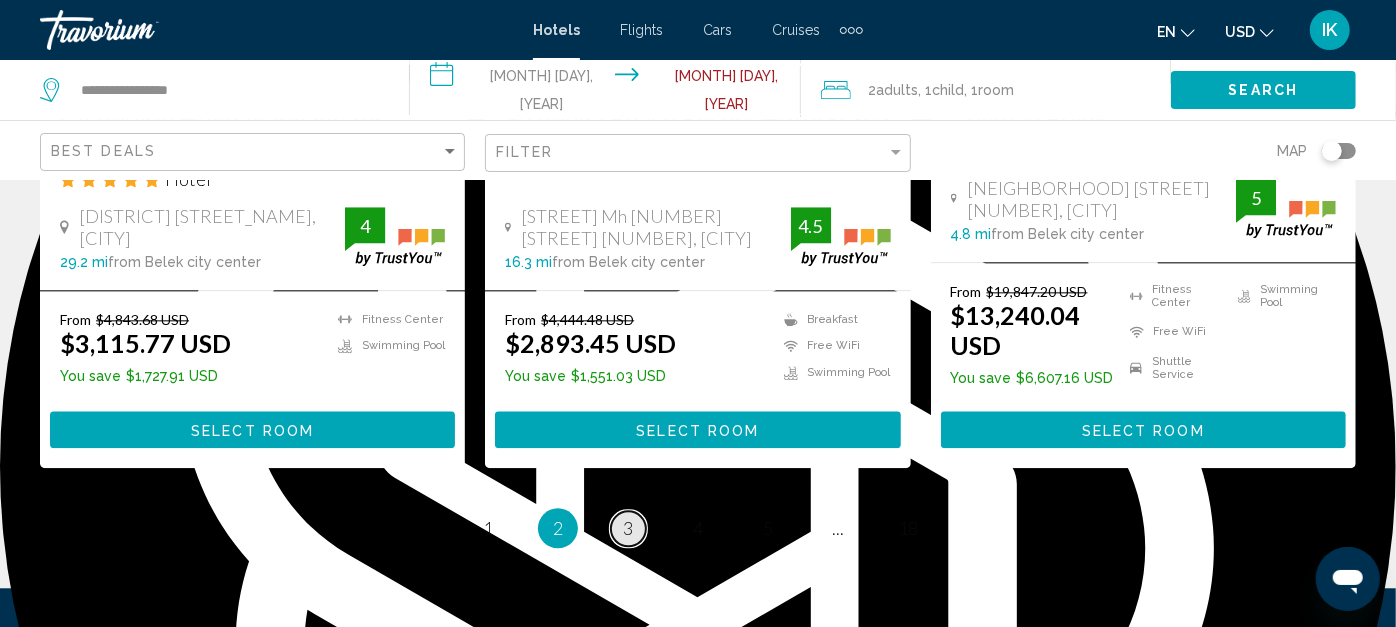 click on "3" at bounding box center (488, 528) 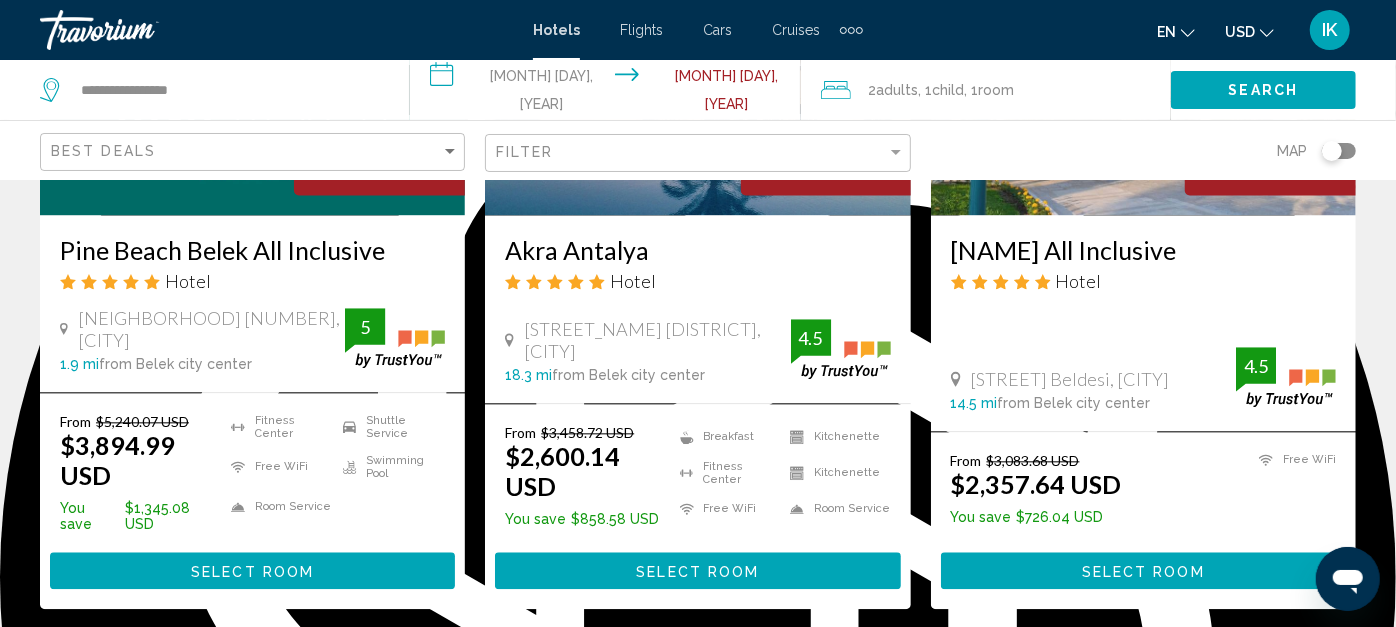 scroll, scrollTop: 2888, scrollLeft: 0, axis: vertical 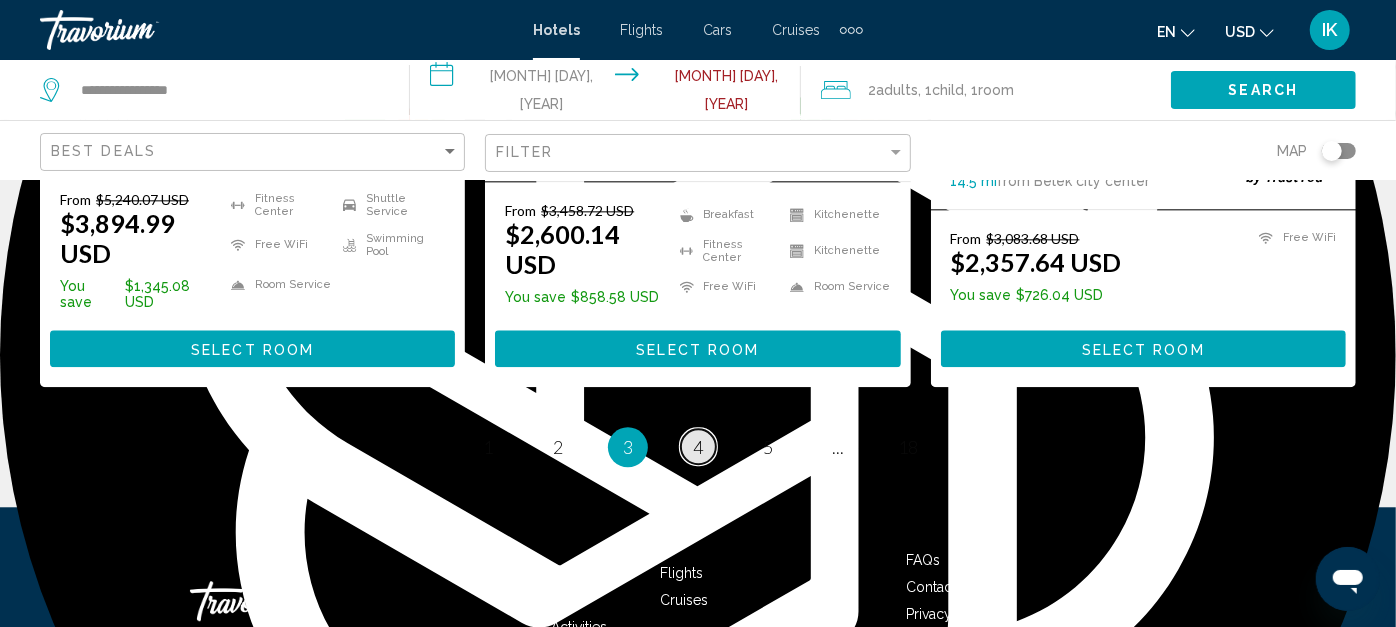 click on "page  4" at bounding box center (488, 446) 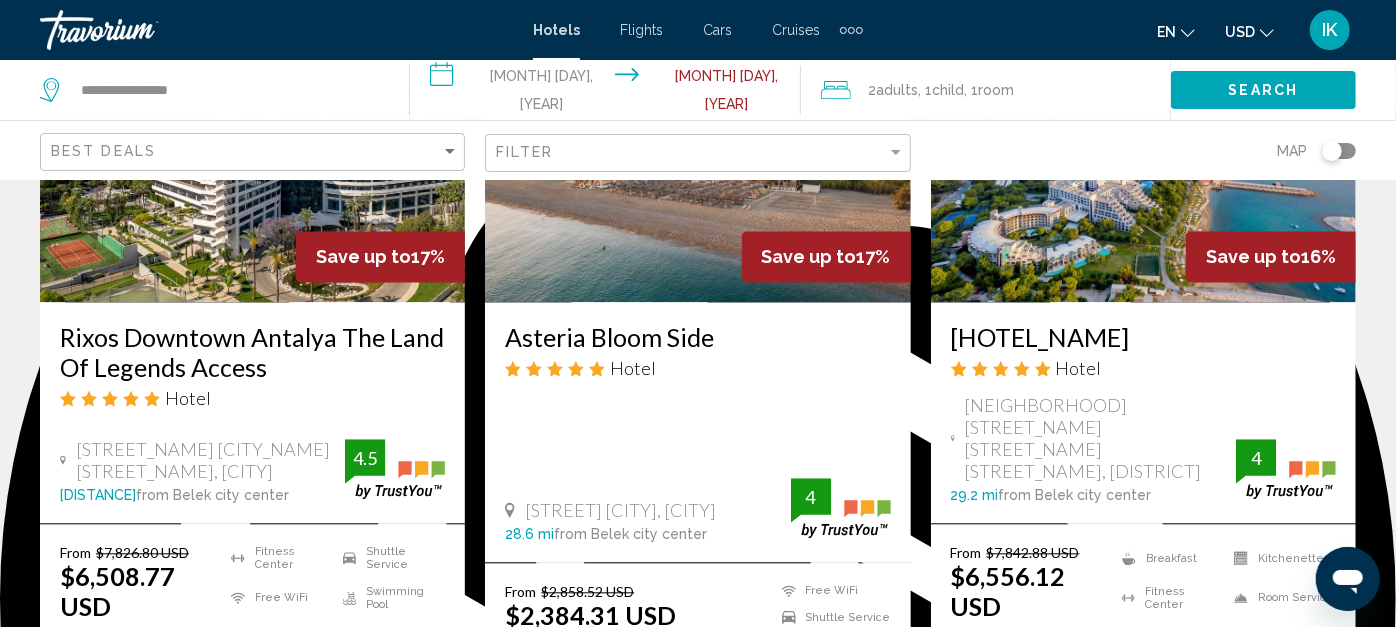 scroll, scrollTop: 2777, scrollLeft: 0, axis: vertical 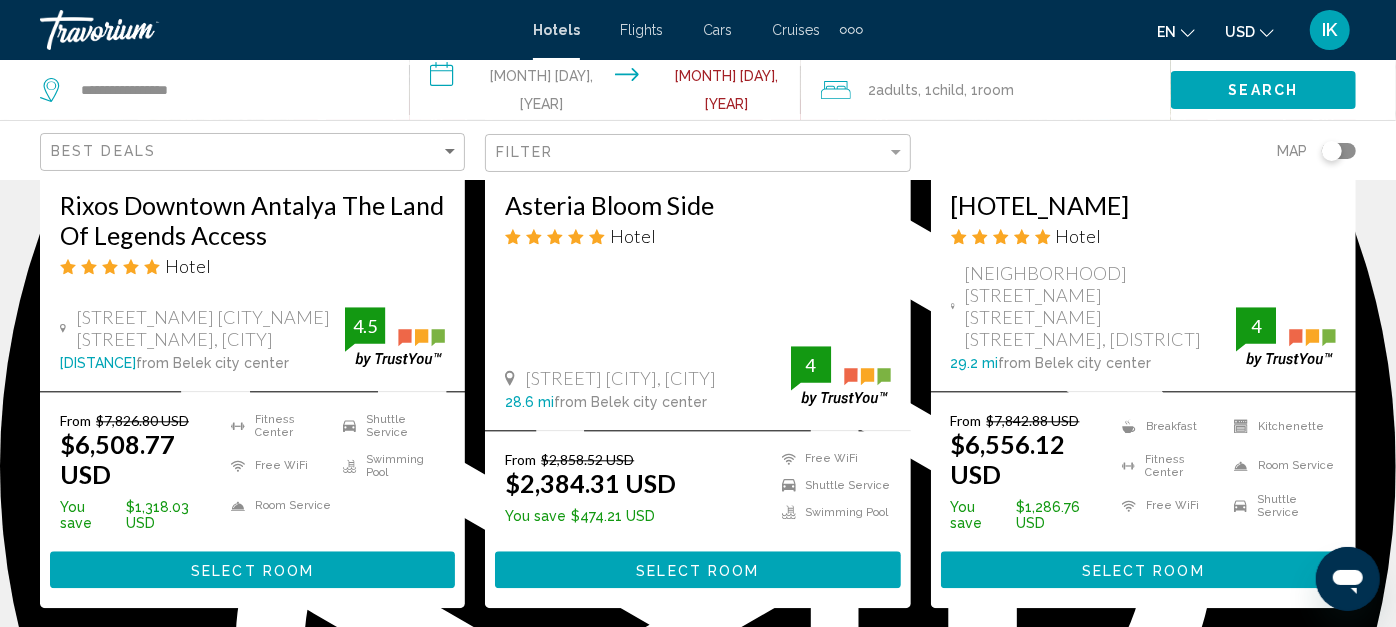 click on "5" at bounding box center [488, 668] 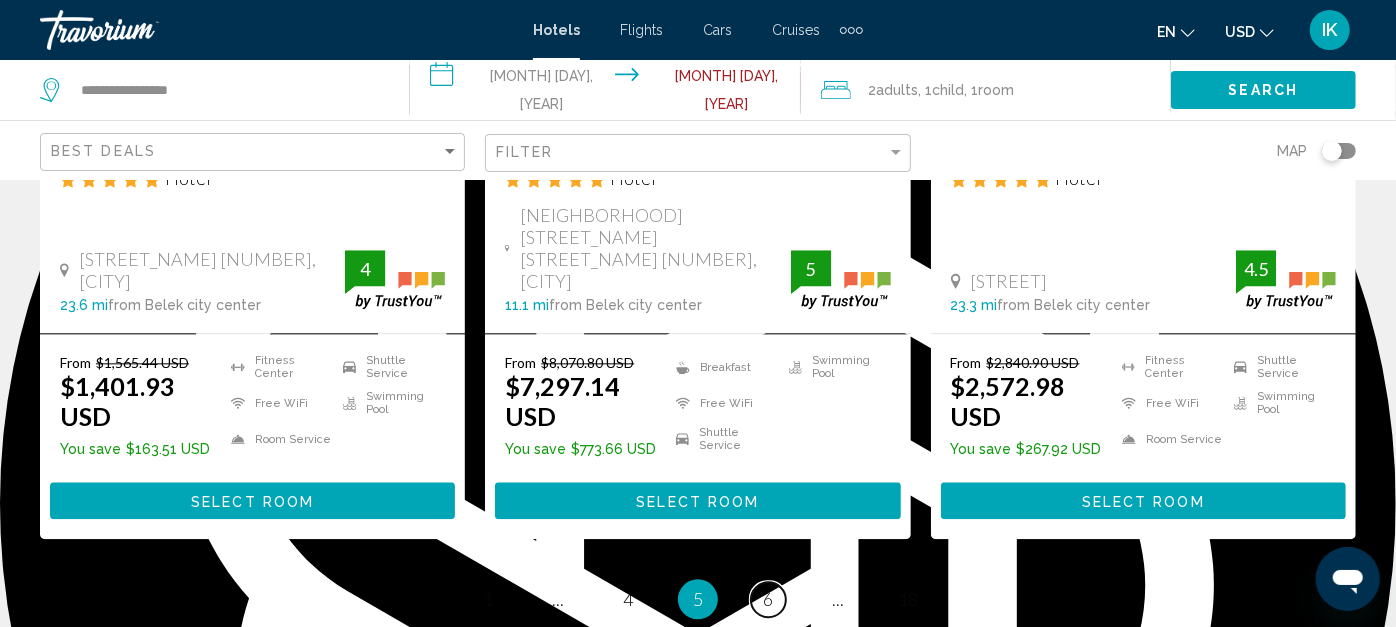 scroll, scrollTop: 2888, scrollLeft: 0, axis: vertical 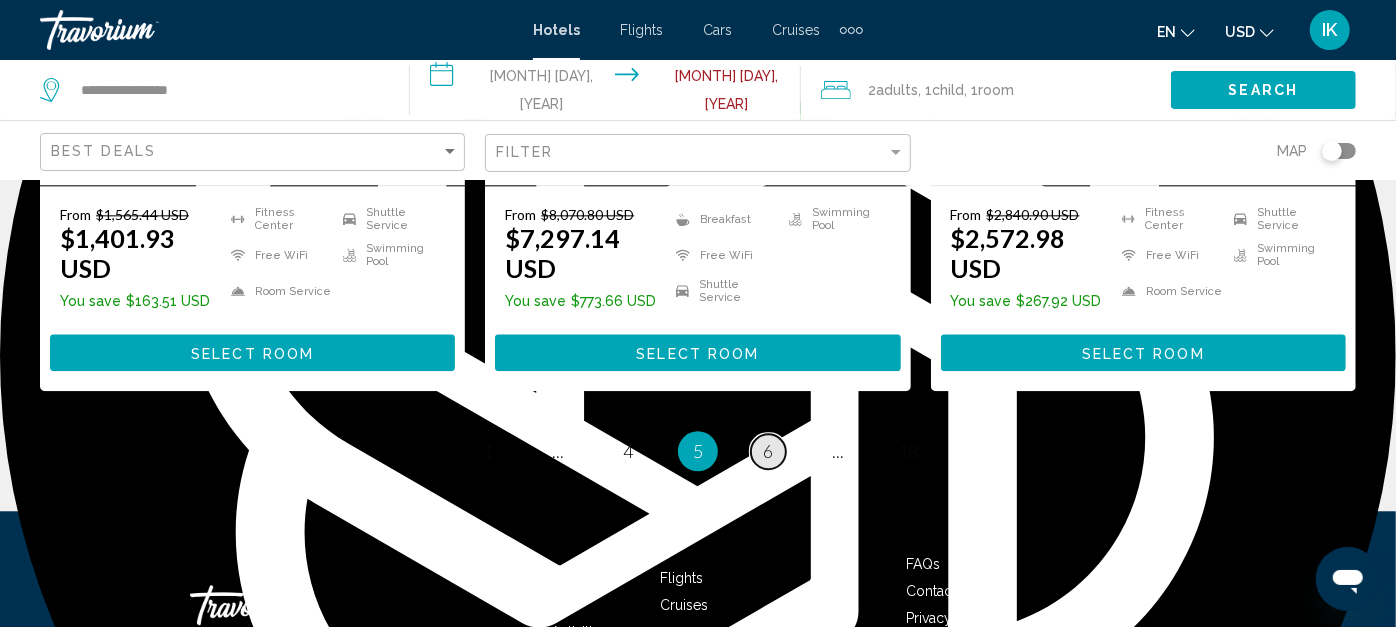 click on "page [NUMBER]" at bounding box center (488, 451) 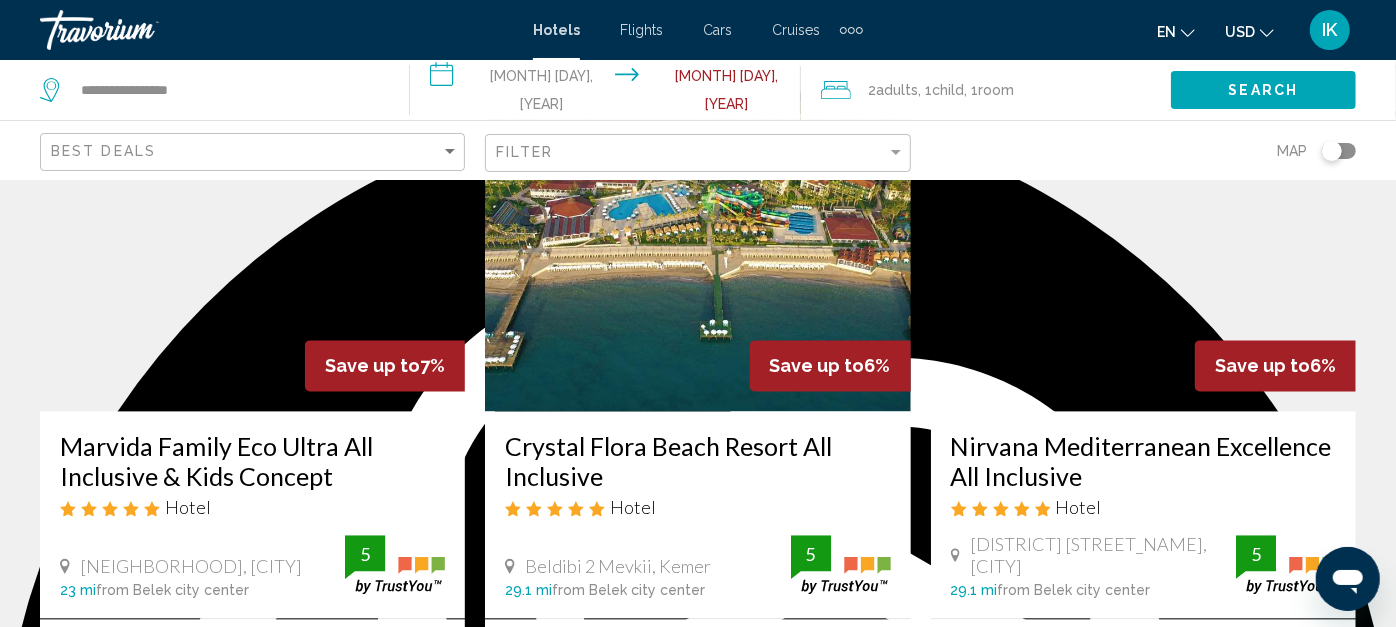 scroll, scrollTop: 2777, scrollLeft: 0, axis: vertical 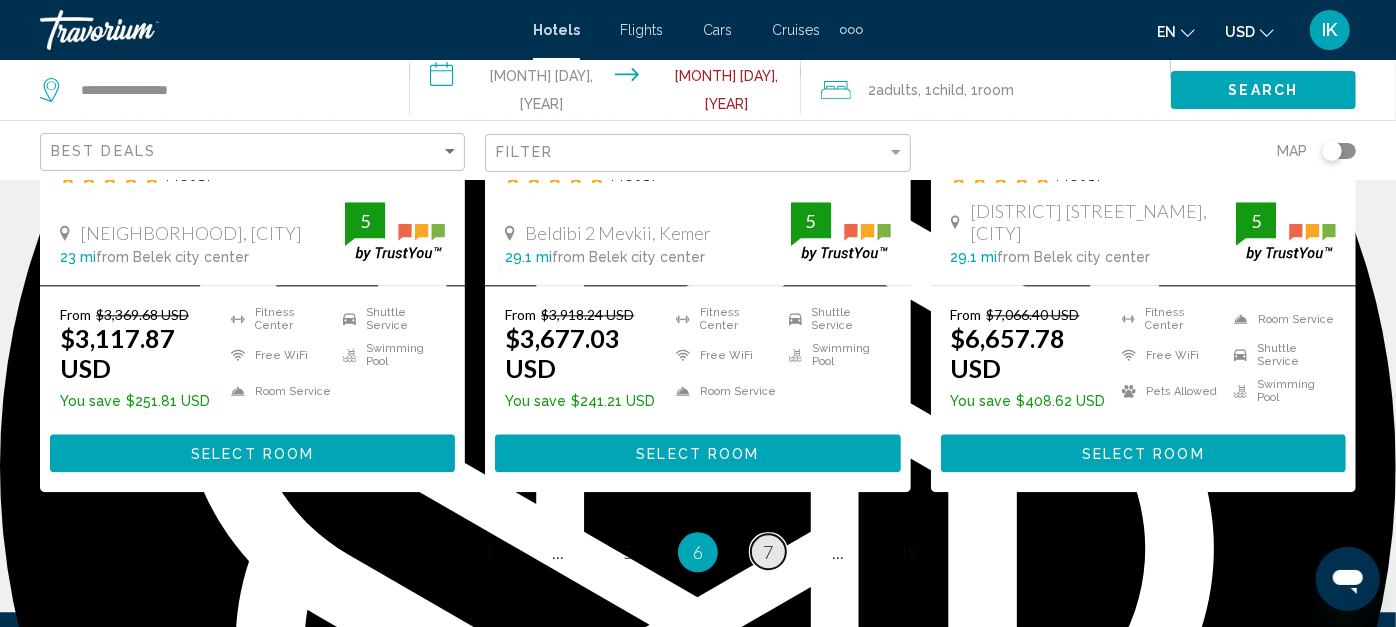 click on "7" at bounding box center [488, 552] 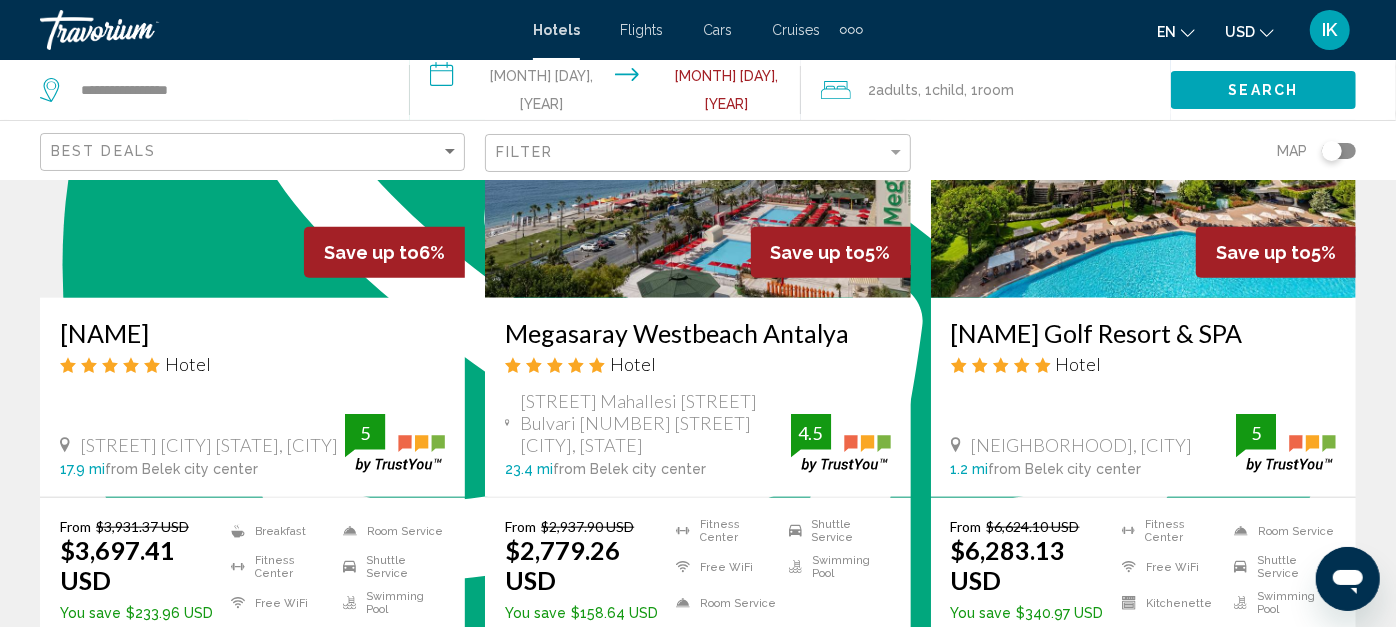 scroll, scrollTop: 1000, scrollLeft: 0, axis: vertical 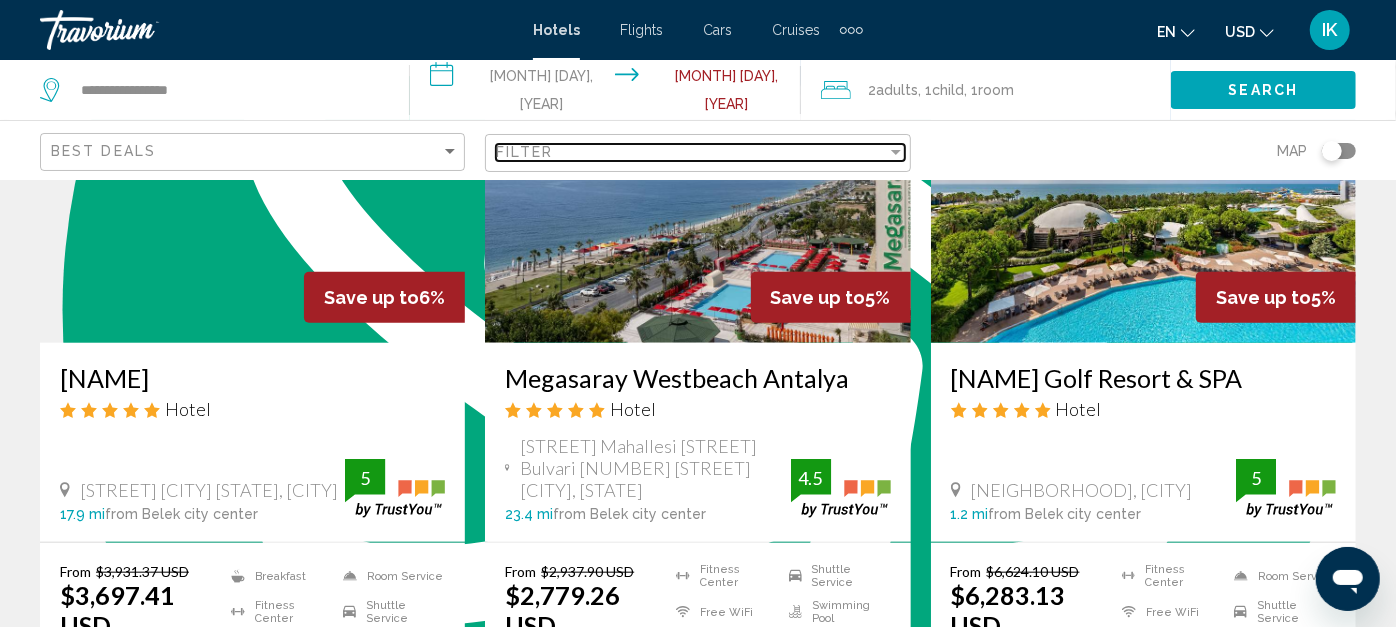 click on "Filter" at bounding box center [524, 152] 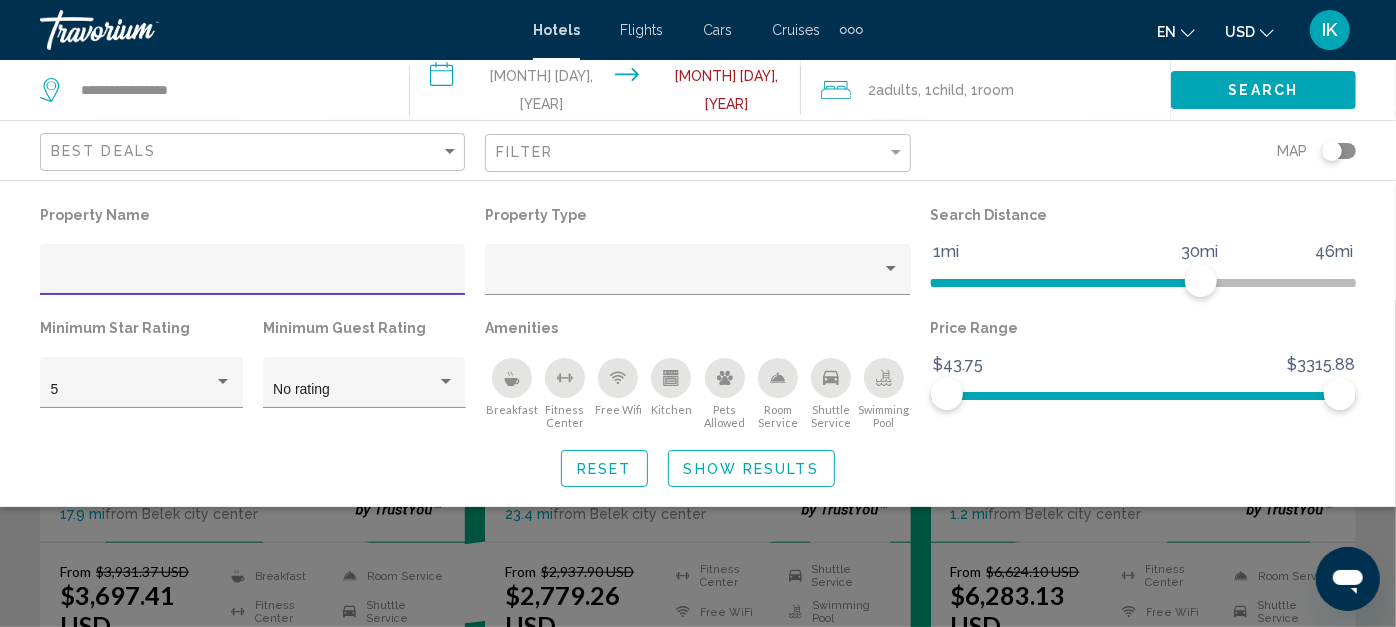 click at bounding box center (253, 275) 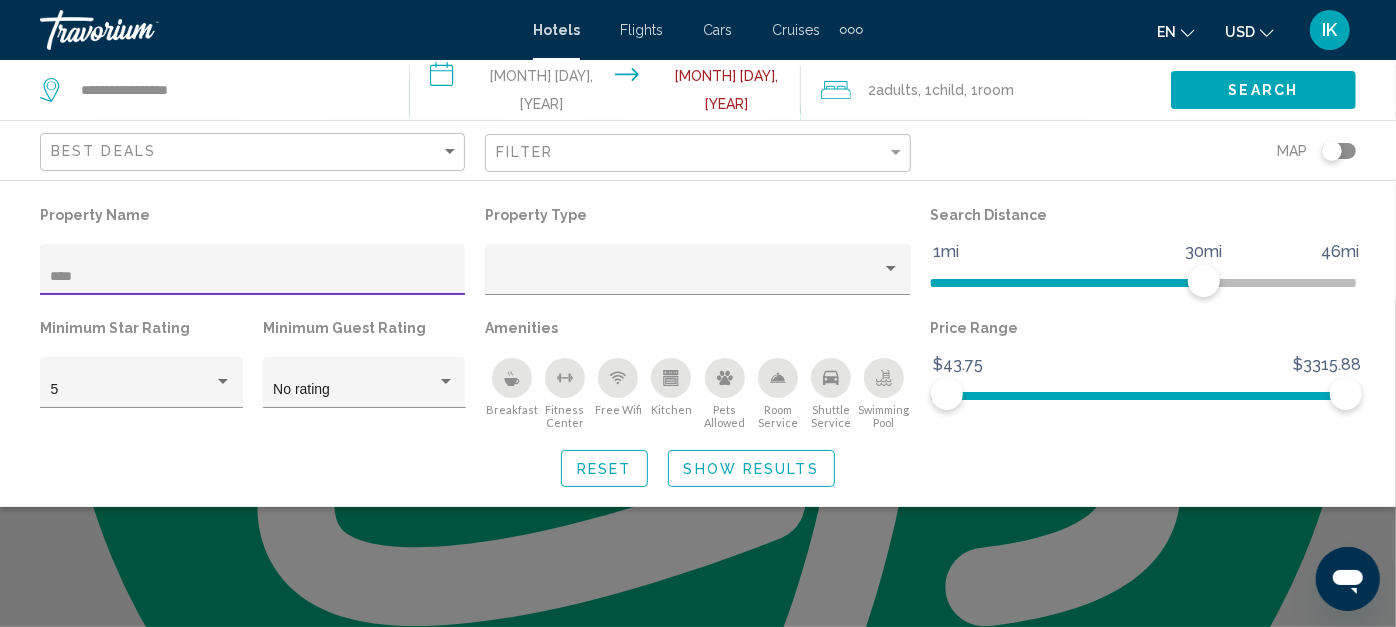 scroll, scrollTop: 0, scrollLeft: 0, axis: both 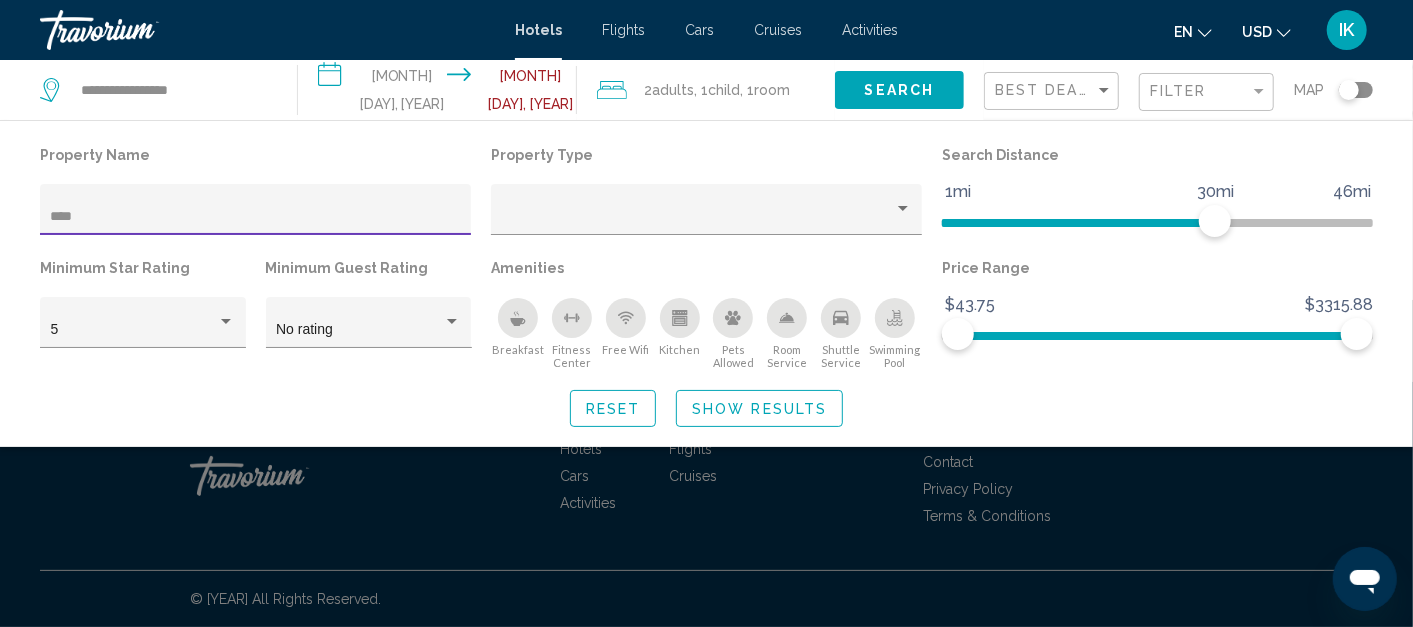 type on "****" 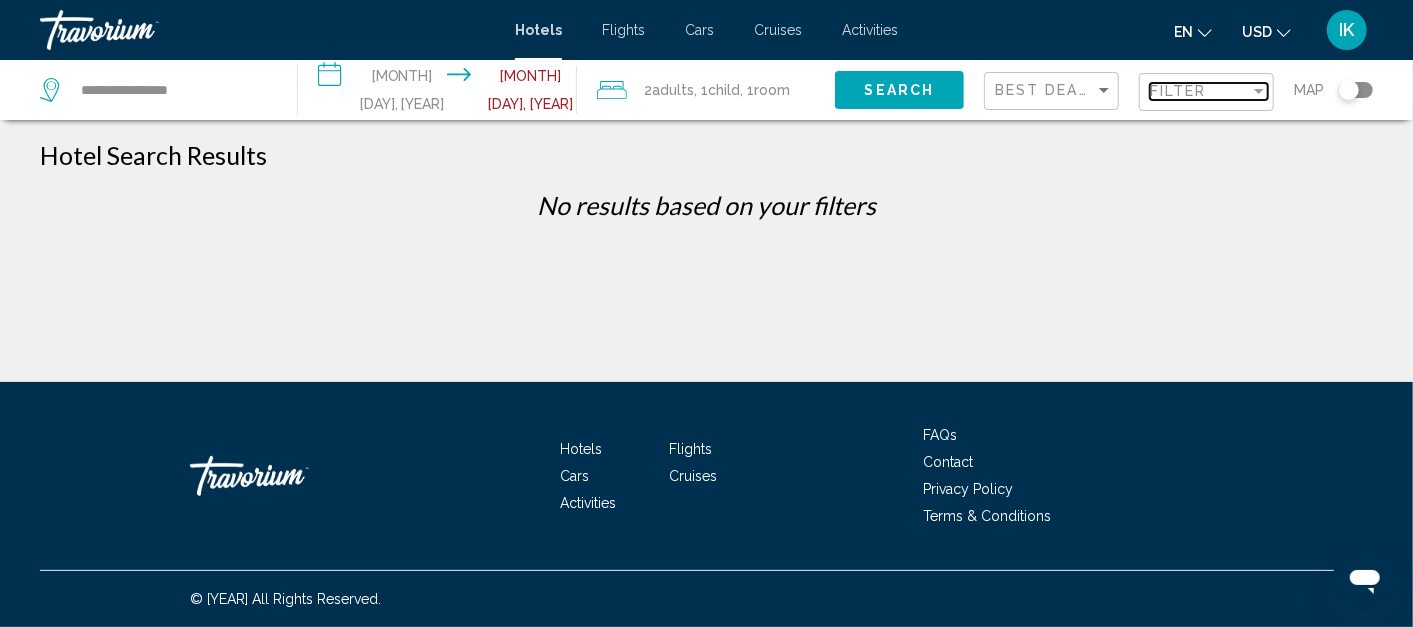 click on "Filter" at bounding box center (1178, 91) 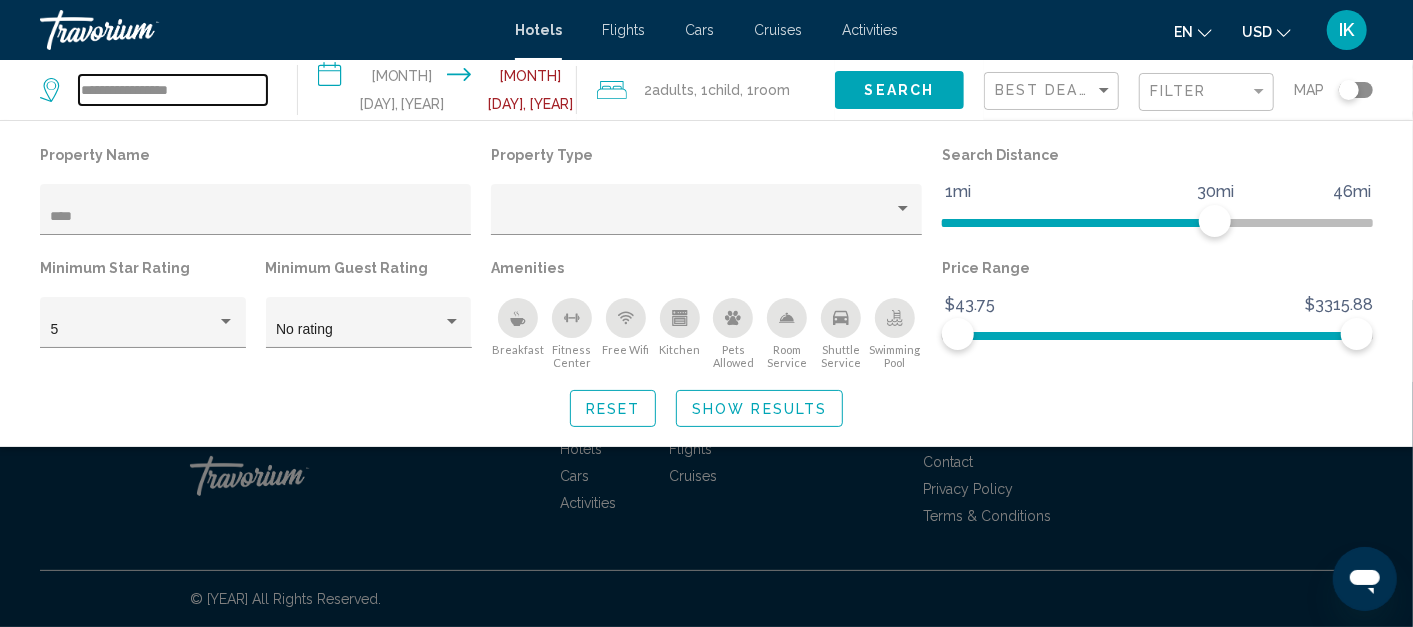 click on "**********" at bounding box center [173, 90] 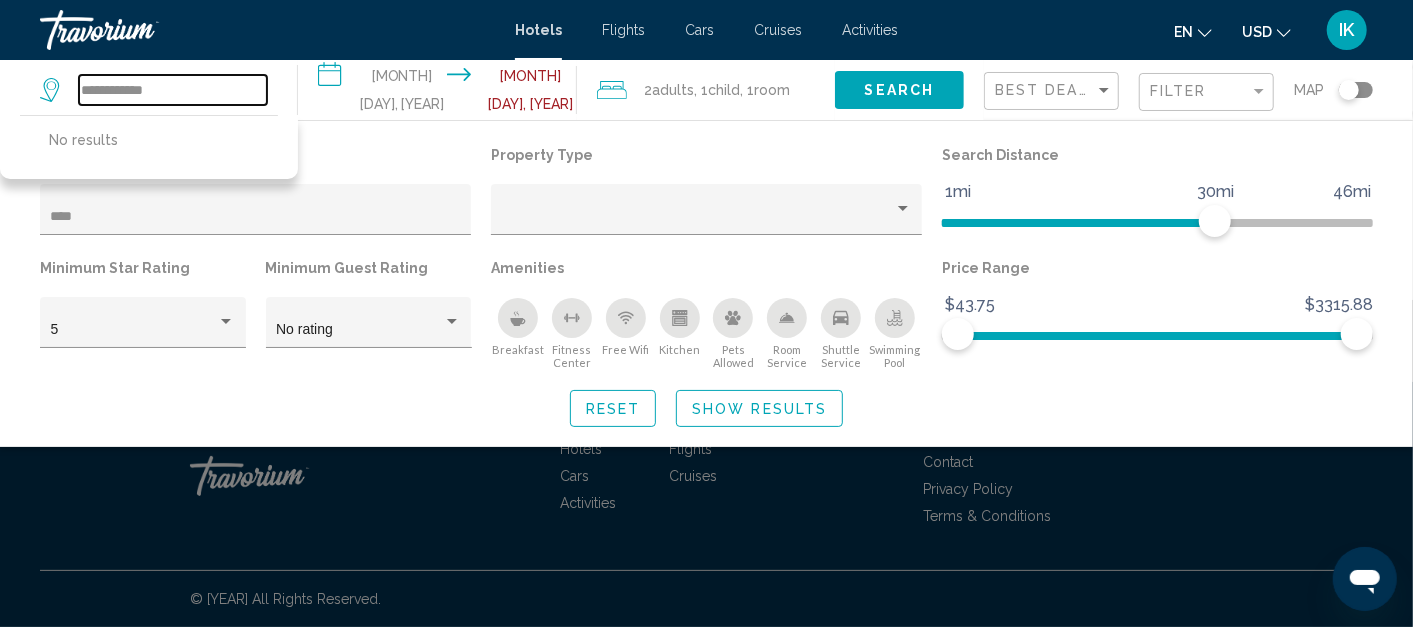 click on "**********" at bounding box center [173, 90] 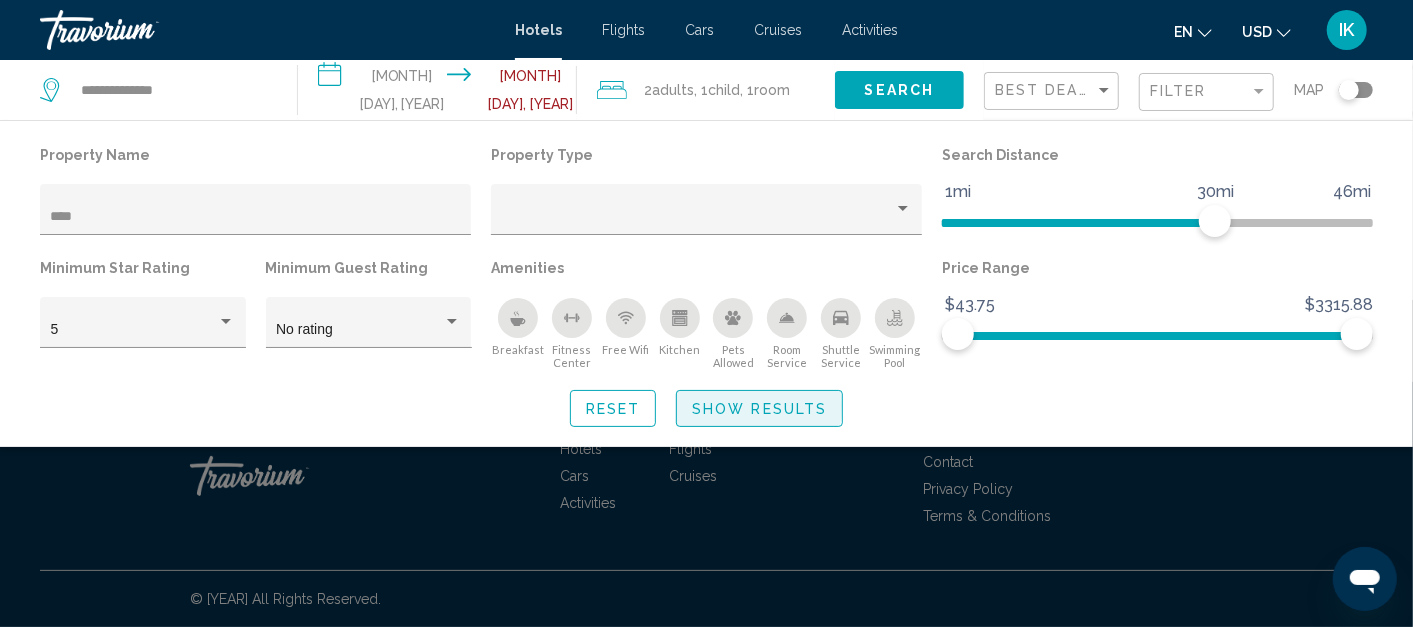 click on "Show Results" at bounding box center (759, 409) 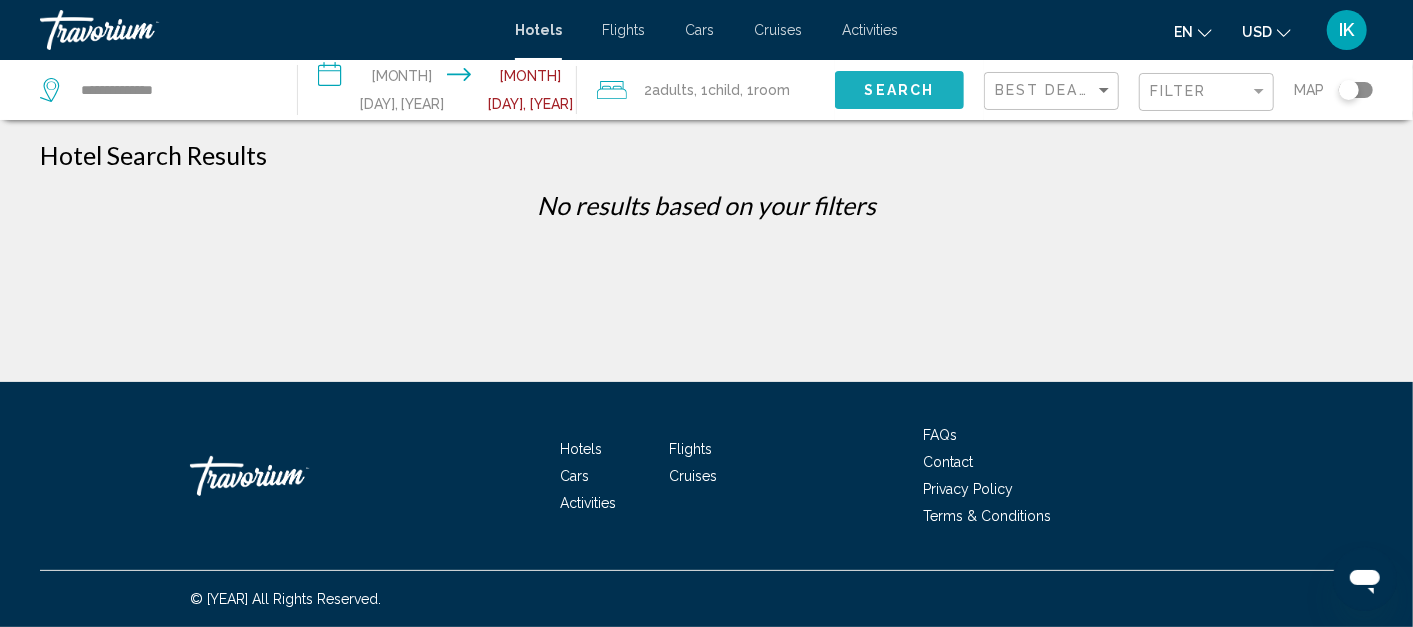 click on "Search" at bounding box center (900, 91) 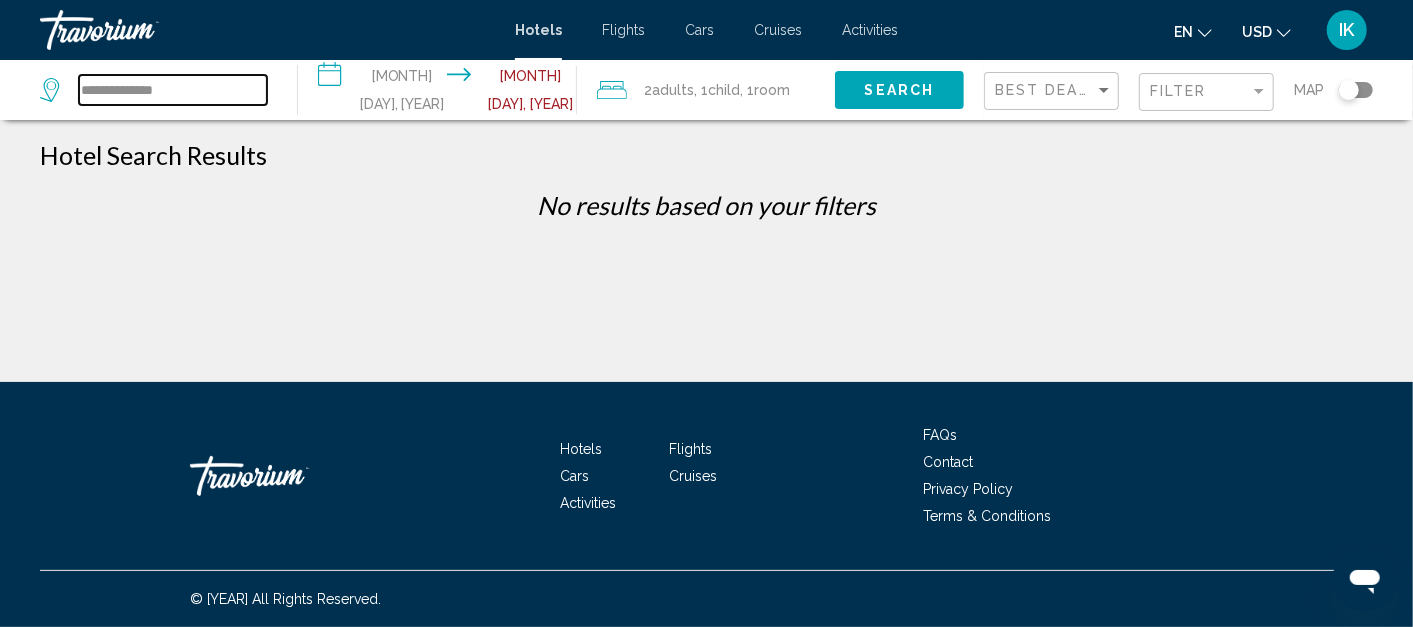 click on "**********" at bounding box center (173, 90) 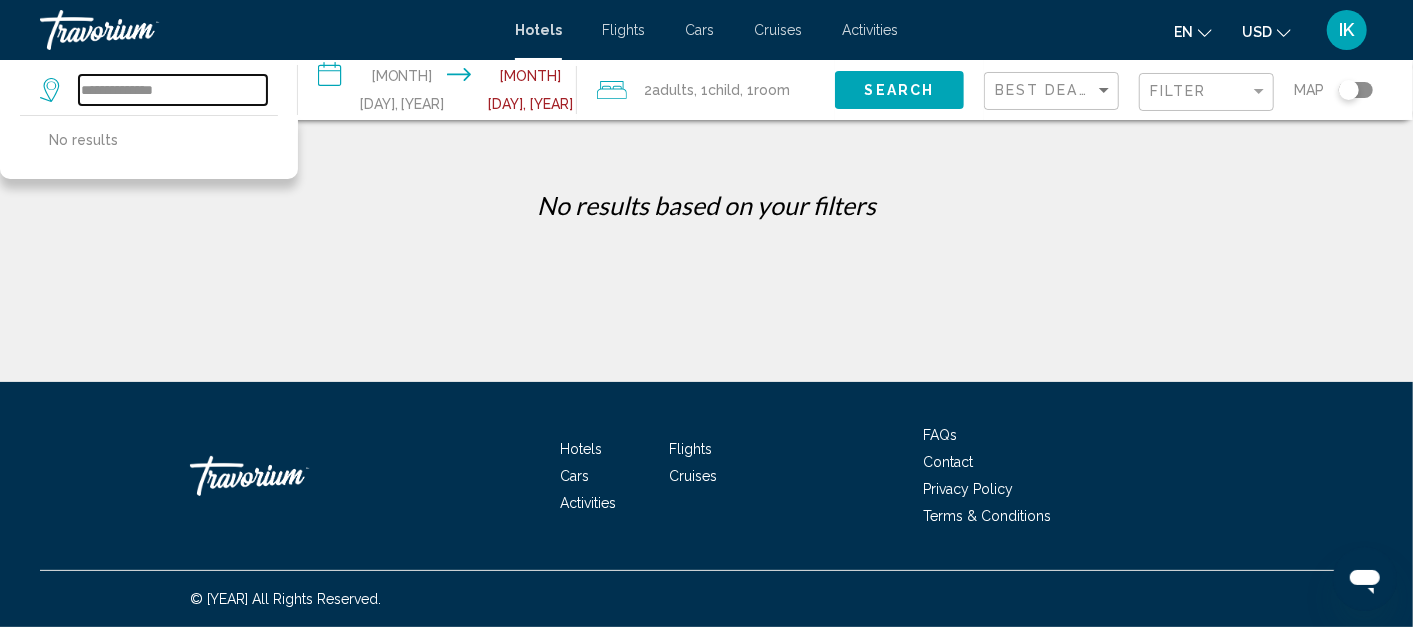 click on "**********" at bounding box center (173, 90) 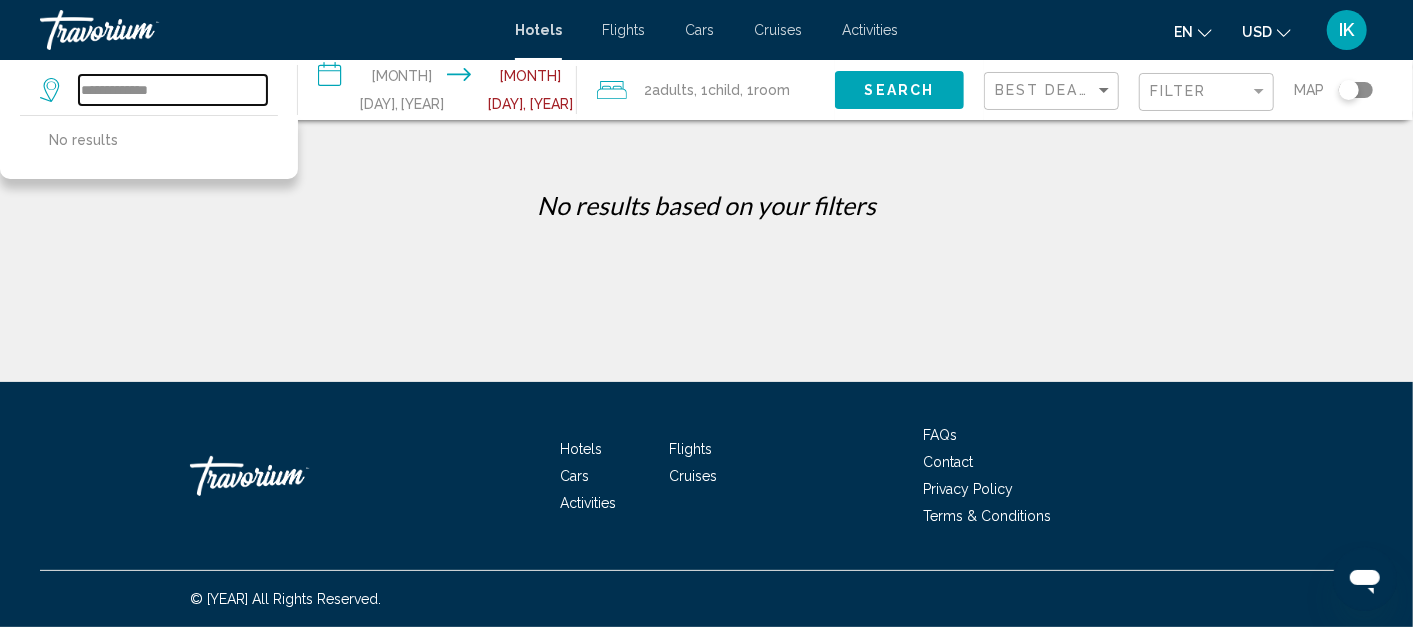 click on "**********" at bounding box center [173, 90] 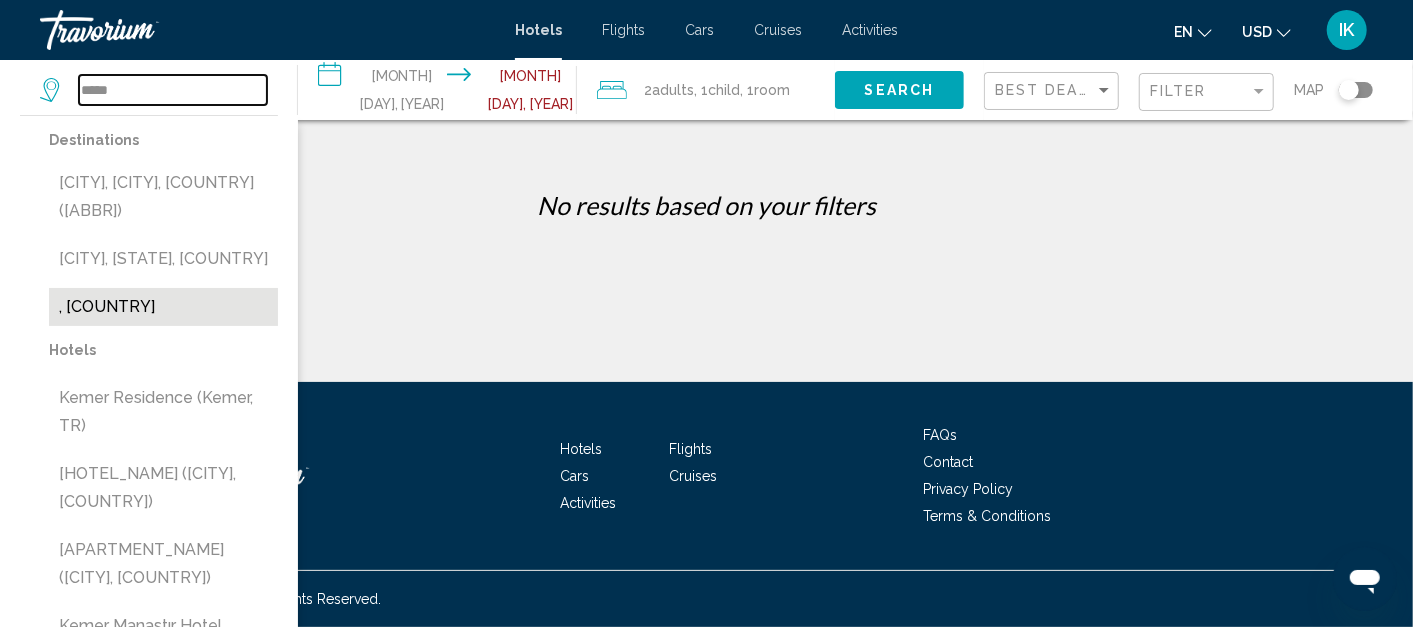 type on "*****" 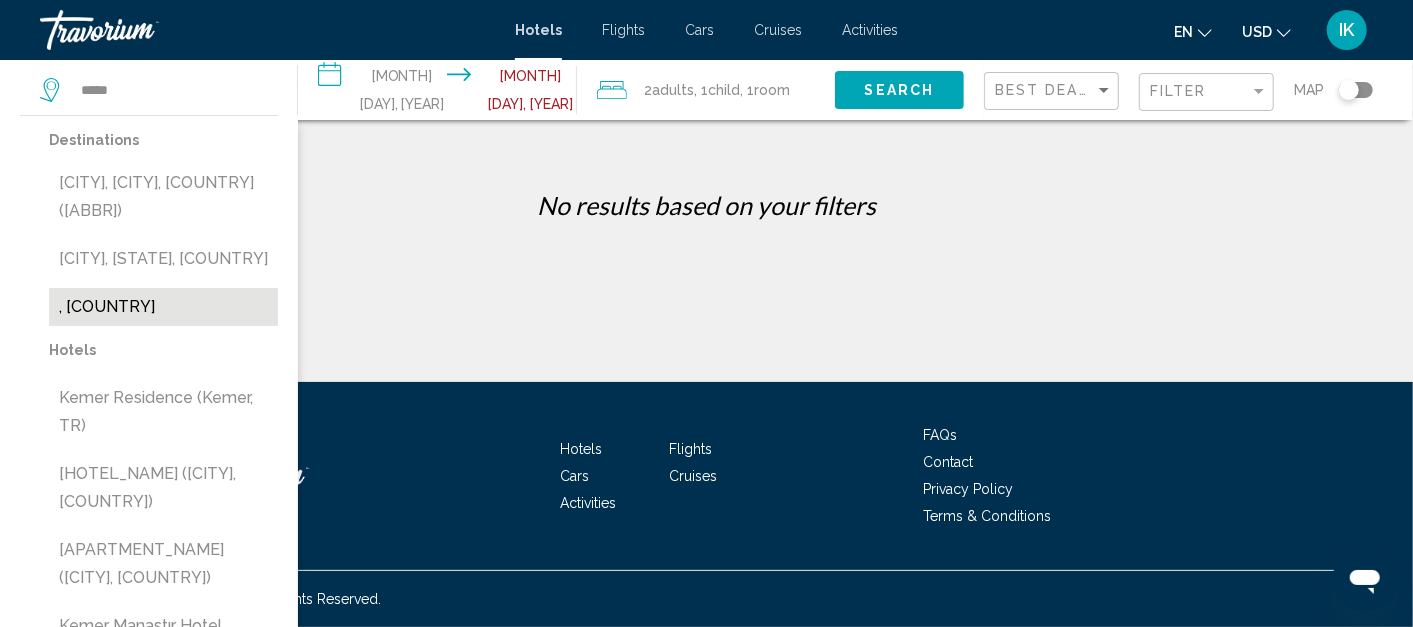 click on ", [COUNTRY]" at bounding box center [163, 307] 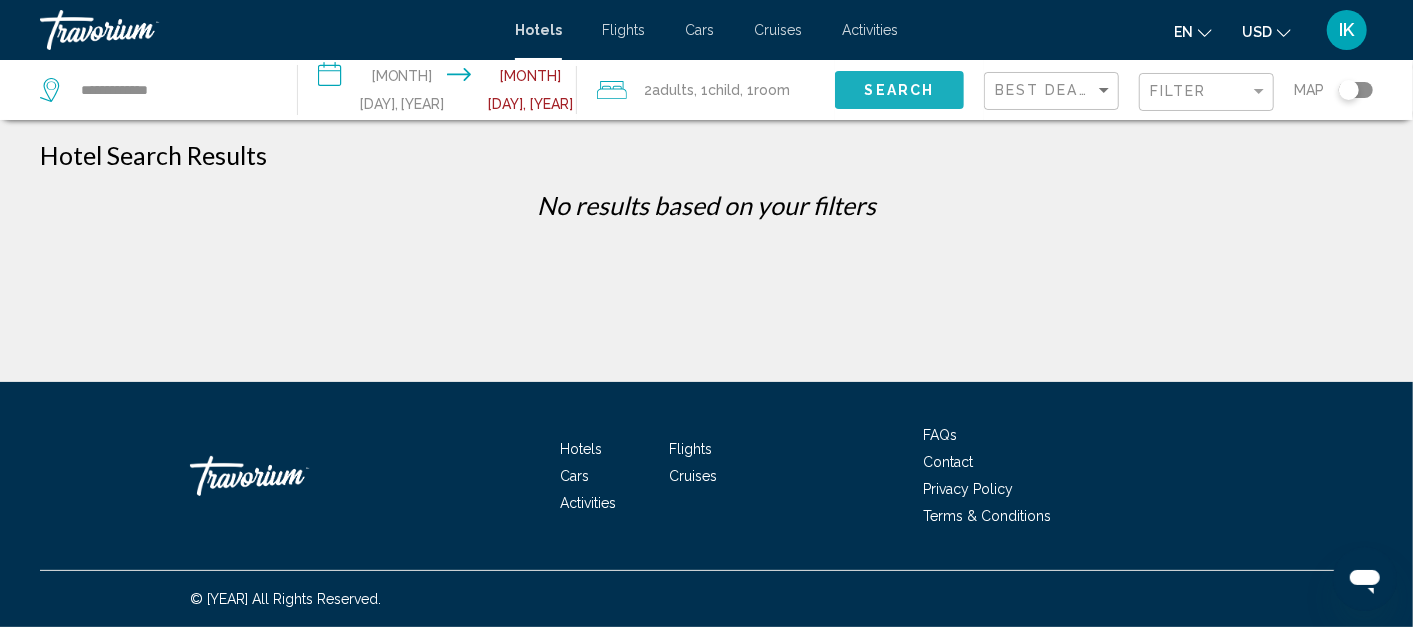 click on "Search" at bounding box center [899, 89] 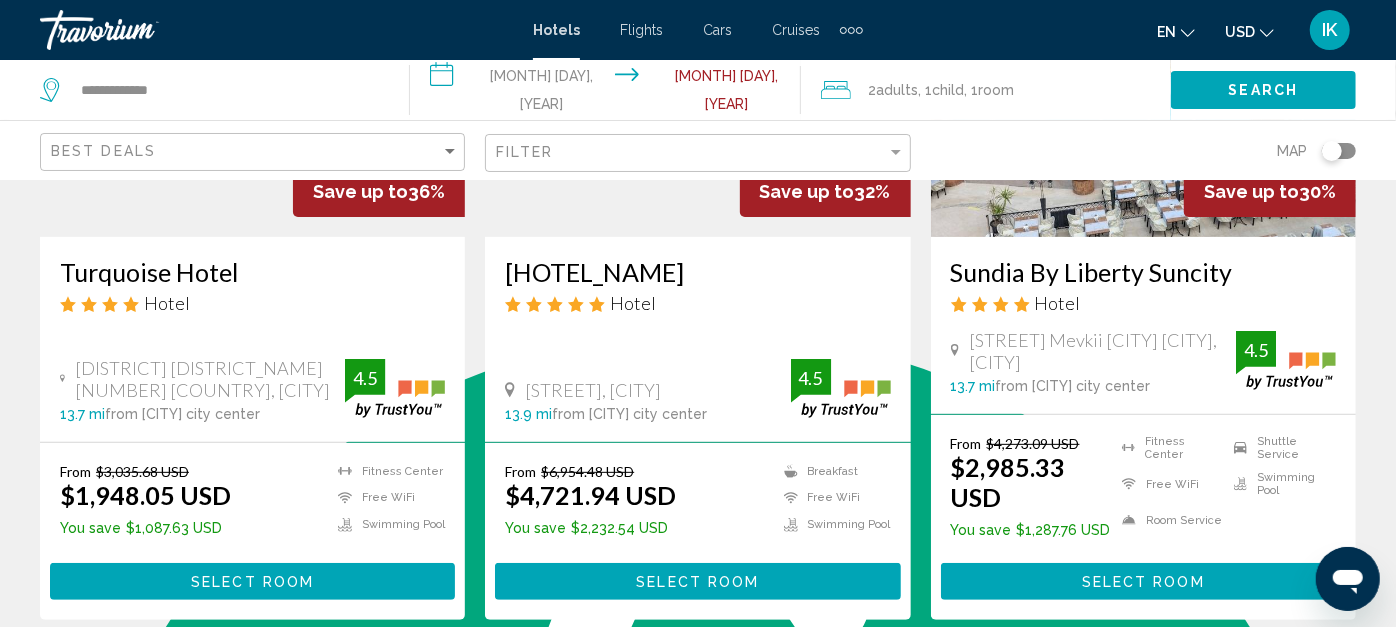 scroll, scrollTop: 0, scrollLeft: 0, axis: both 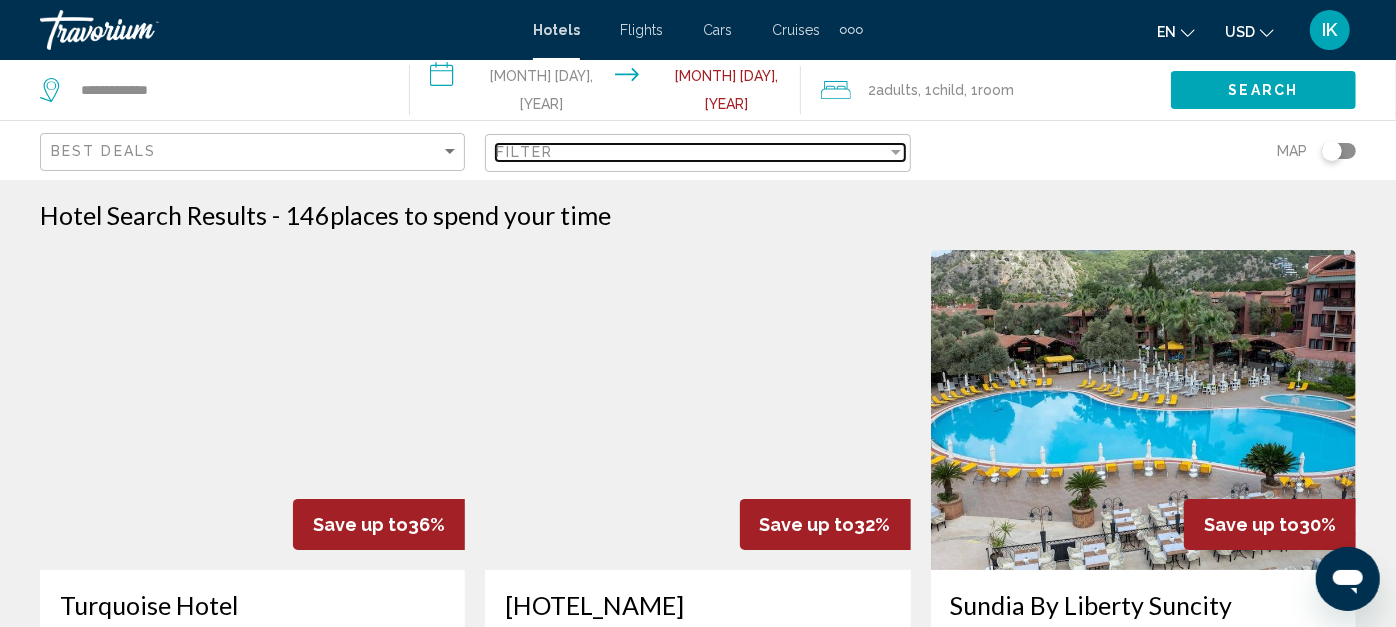 click on "Filter" at bounding box center (524, 152) 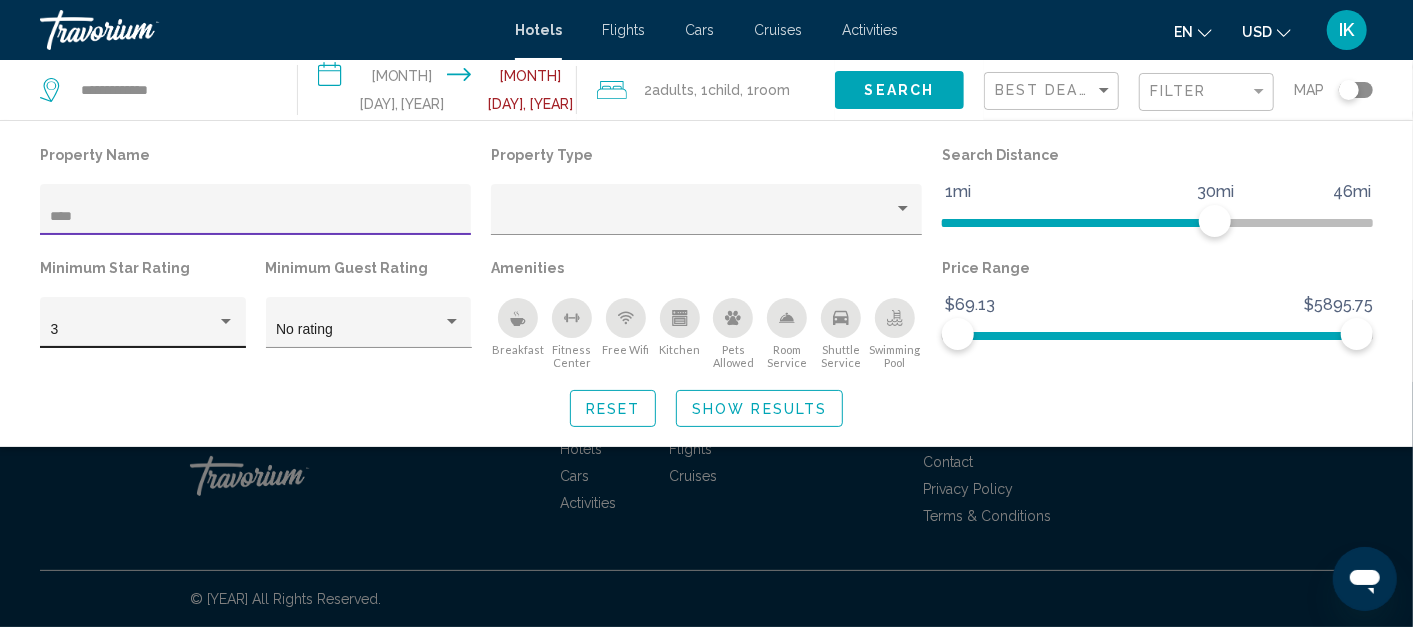 type on "****" 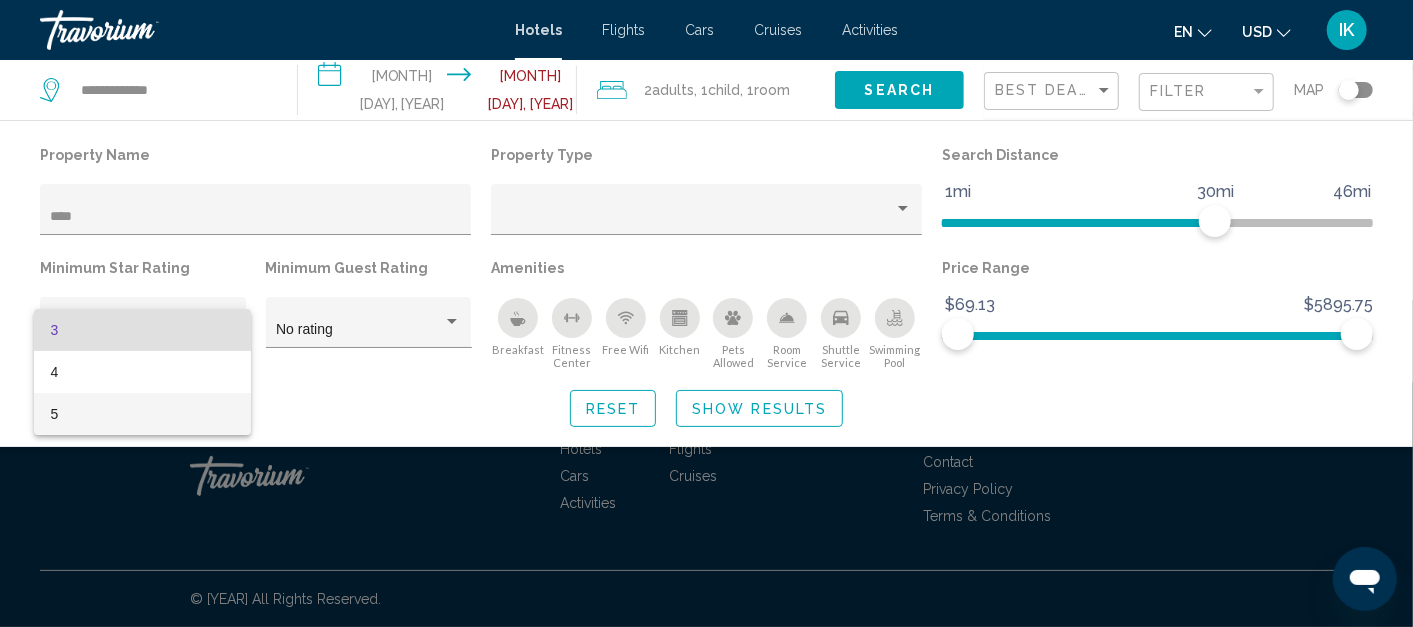 click on "5" at bounding box center [142, 414] 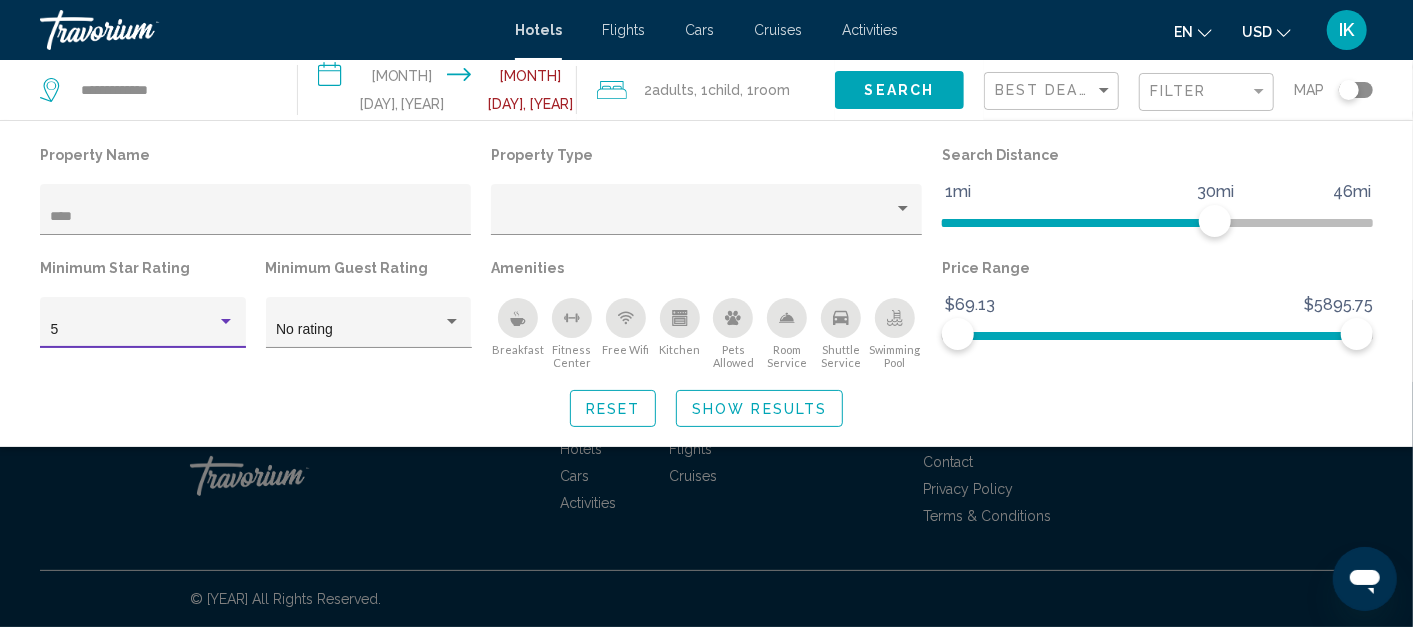 click on "Show Results" at bounding box center (759, 409) 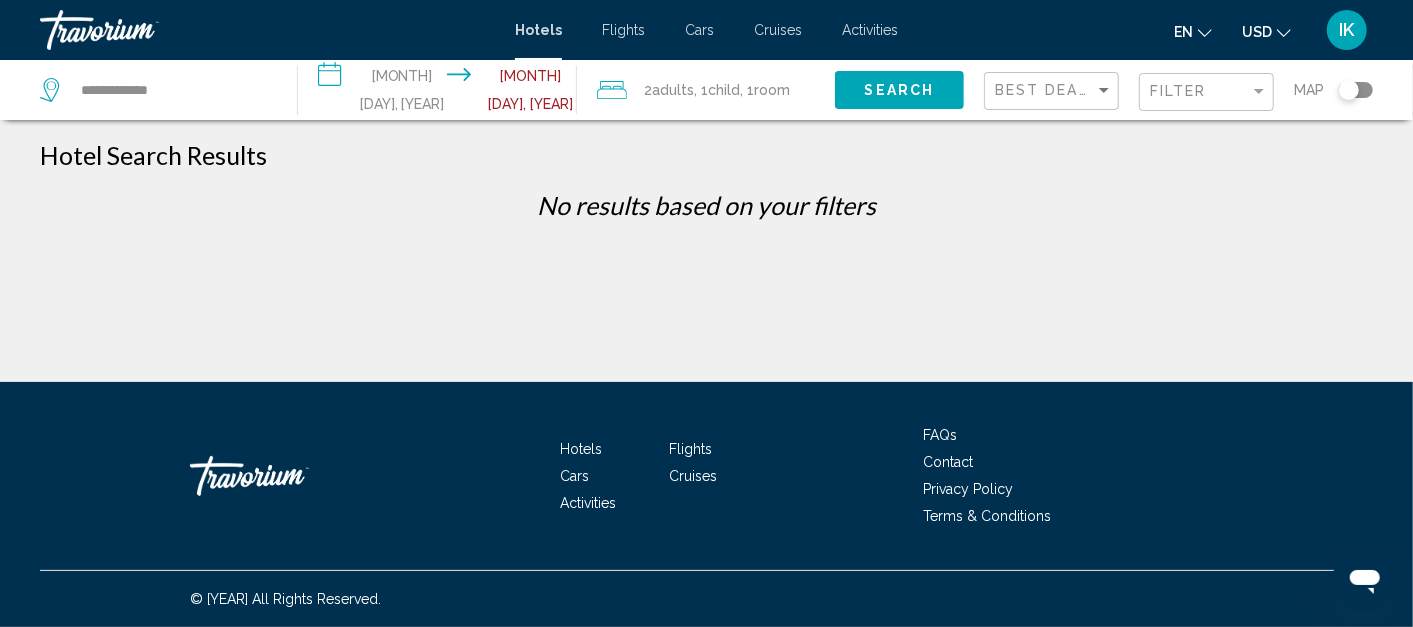 click on "IK" at bounding box center (1347, 30) 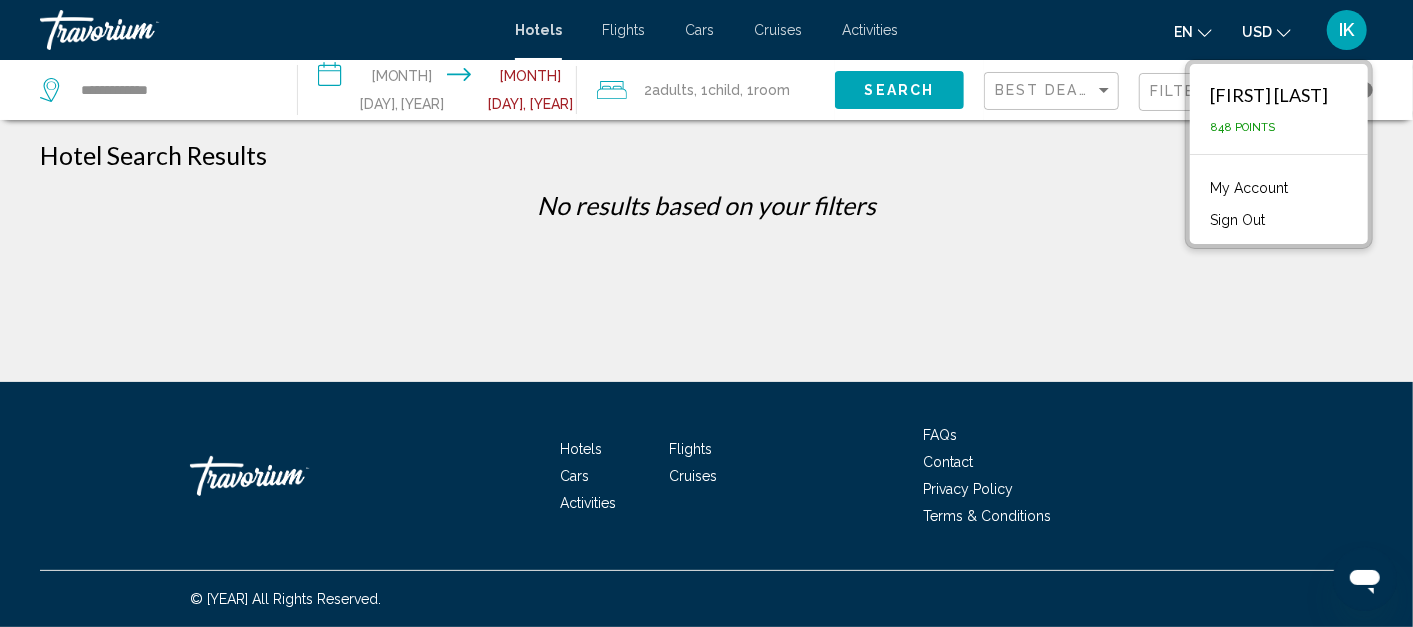 click on "My Account" at bounding box center [1249, 188] 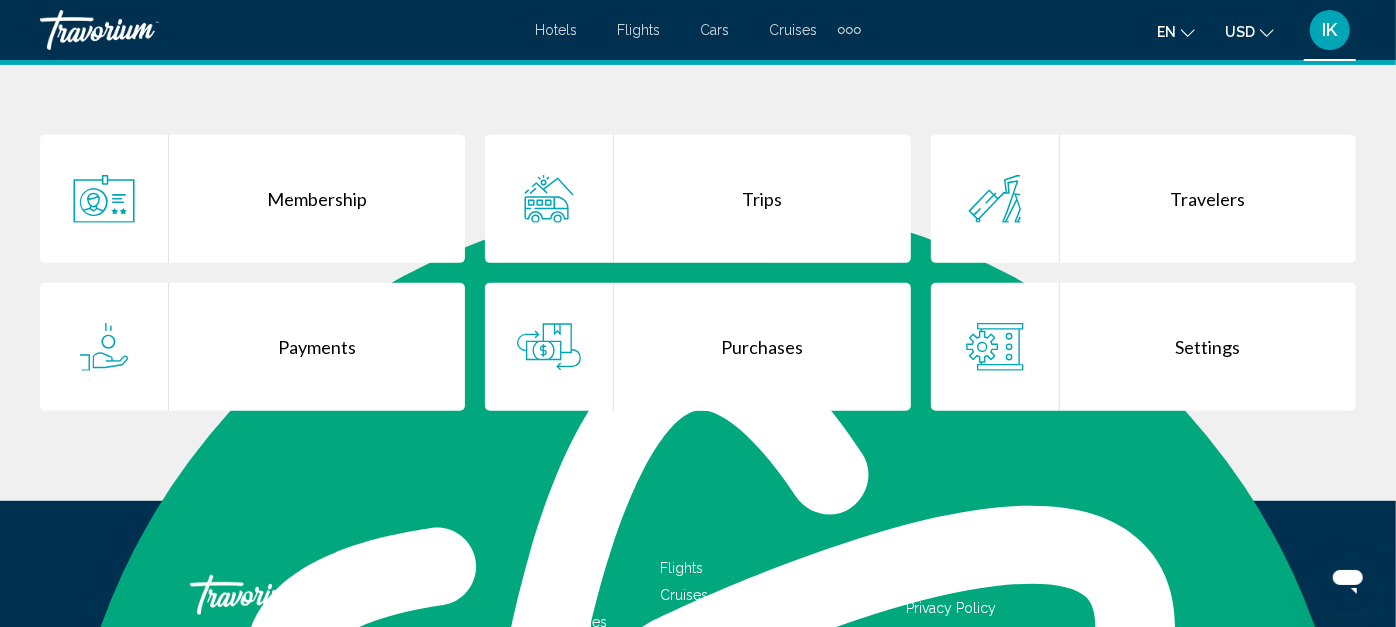 scroll, scrollTop: 555, scrollLeft: 0, axis: vertical 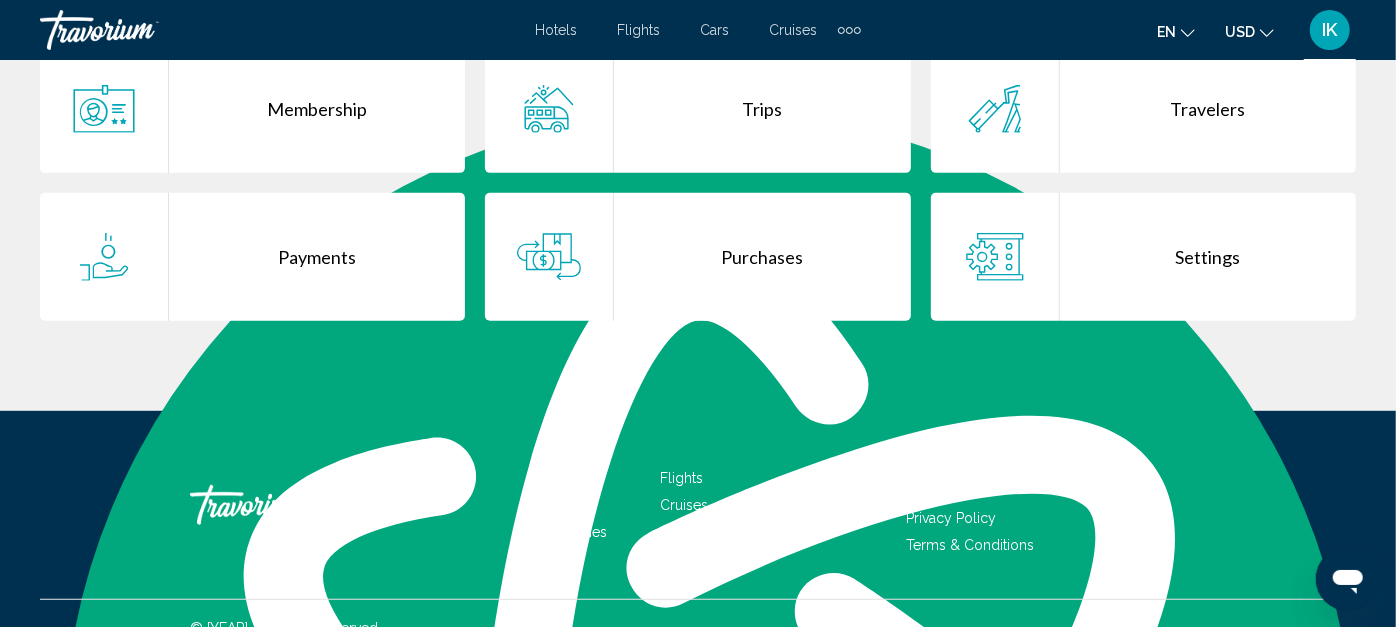 click on "Purchases" at bounding box center (762, 257) 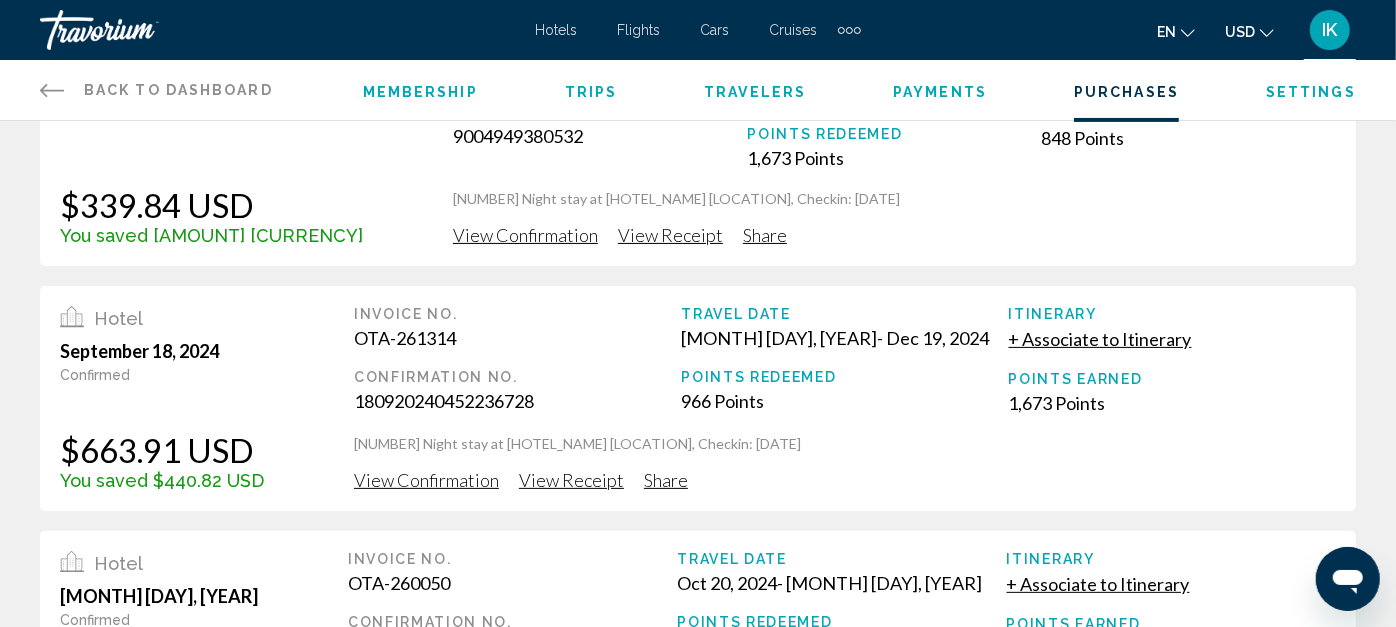 scroll, scrollTop: 0, scrollLeft: 0, axis: both 